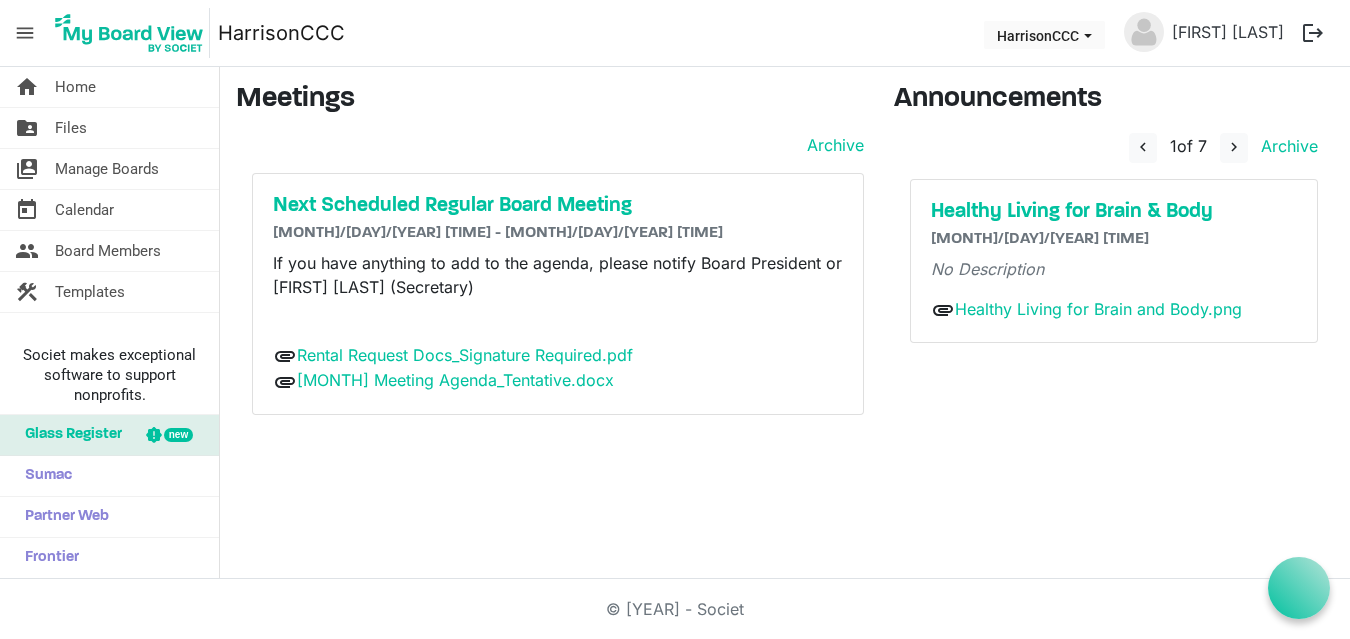 scroll, scrollTop: 0, scrollLeft: 0, axis: both 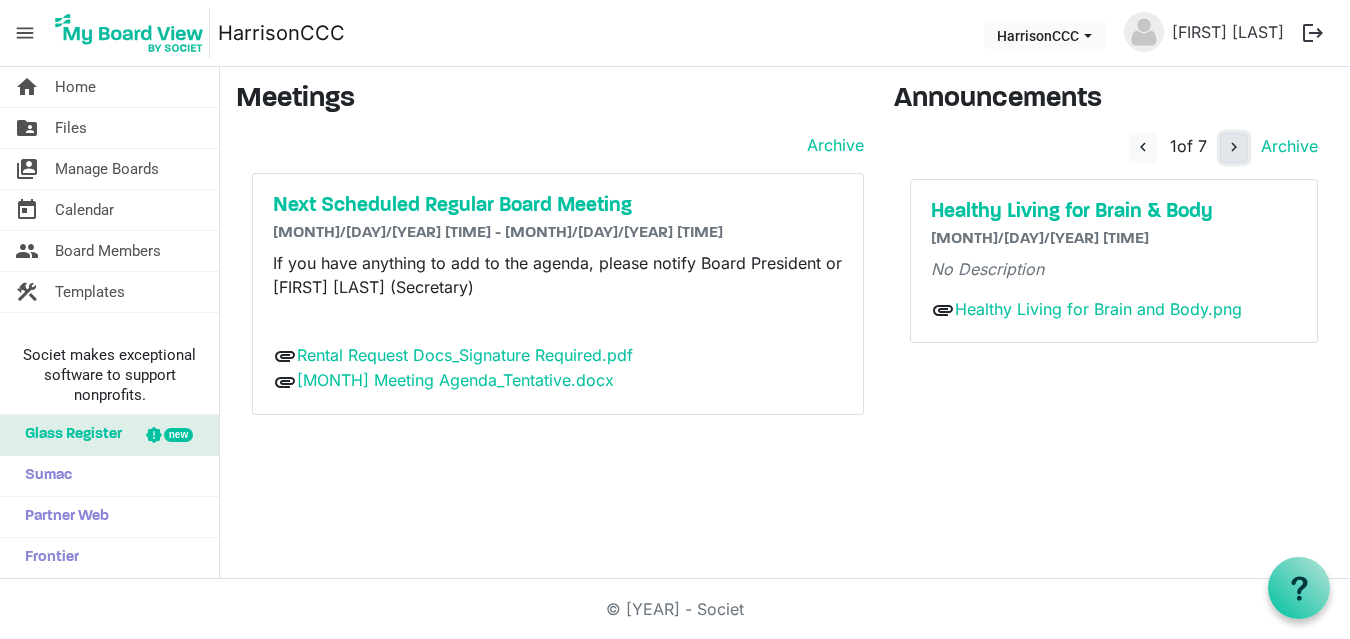 click on "navigate_next" at bounding box center (1234, 147) 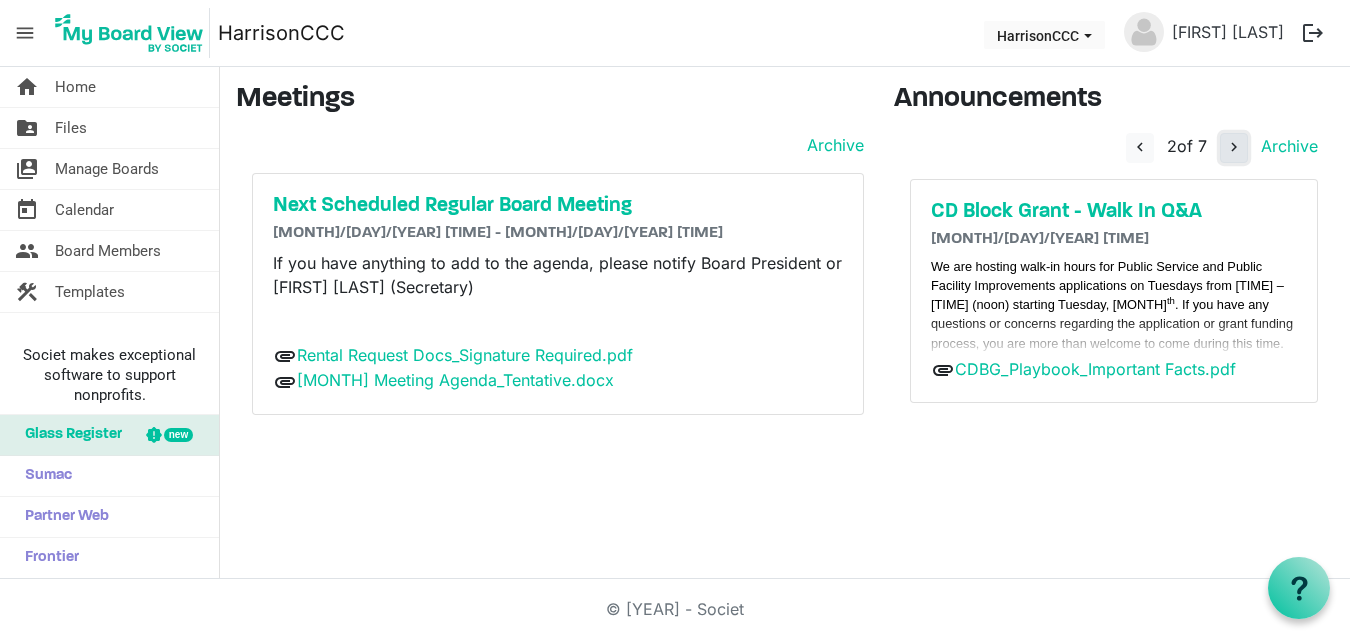 click on "navigate_next" at bounding box center [1234, 147] 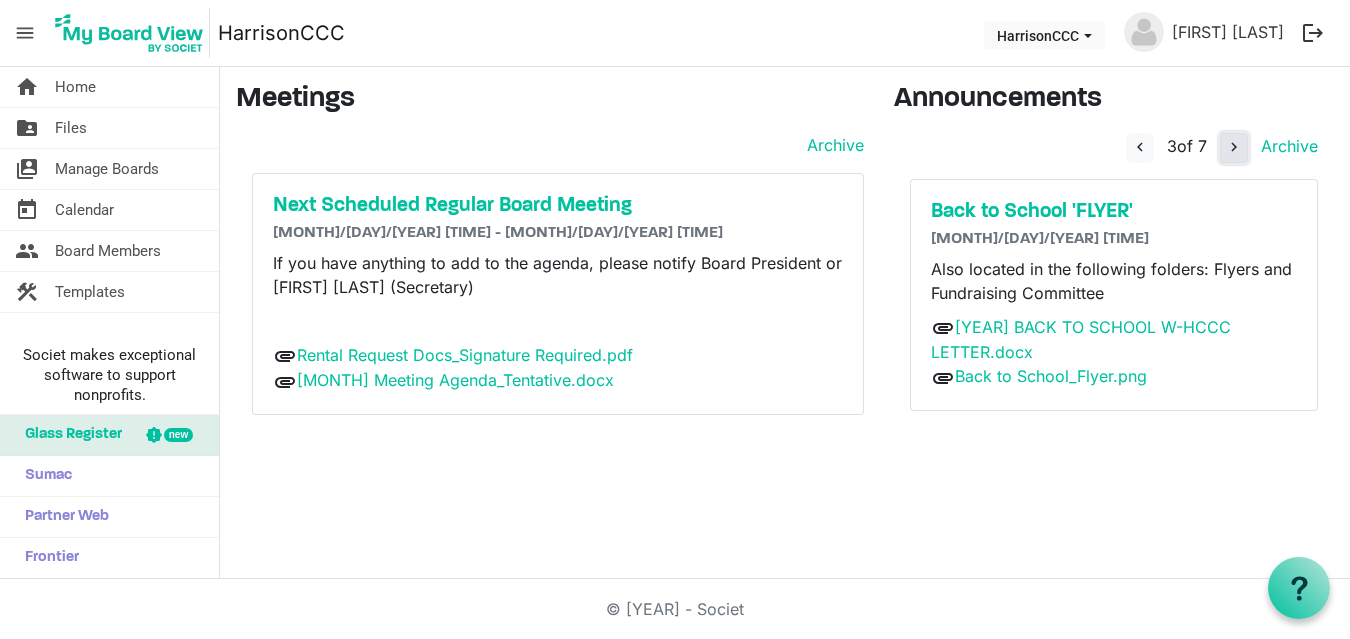 click on "navigate_next" at bounding box center (1234, 147) 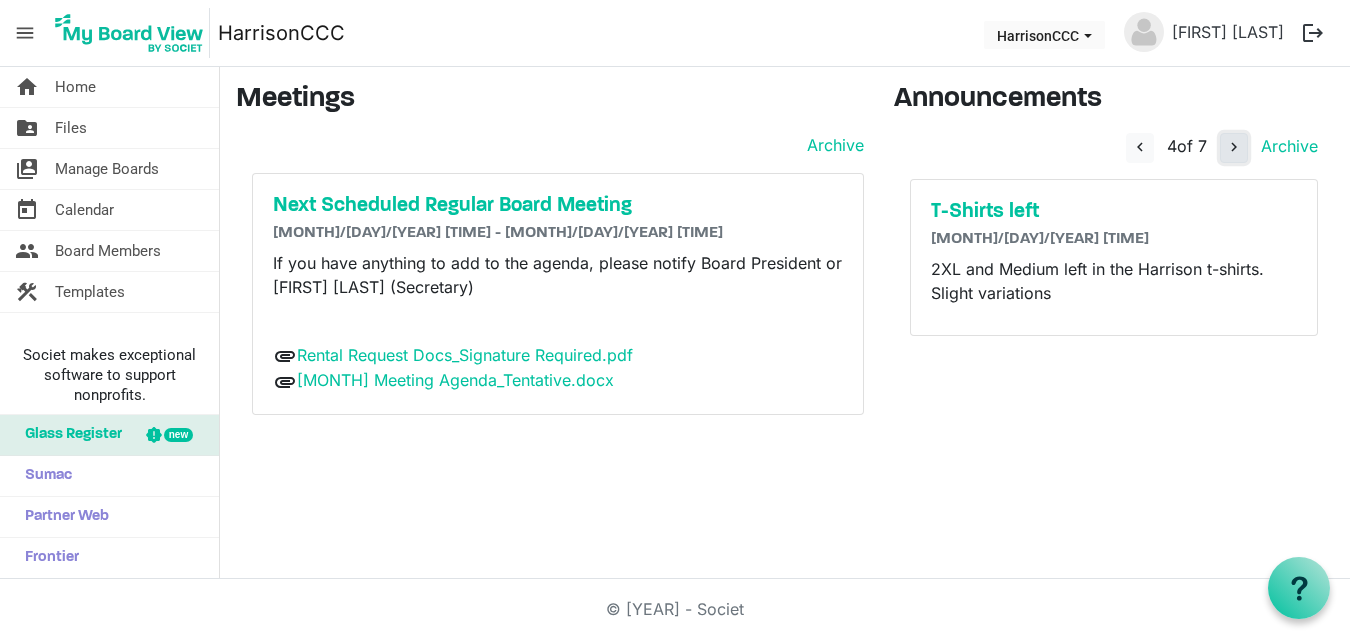 click on "navigate_next" at bounding box center (1234, 147) 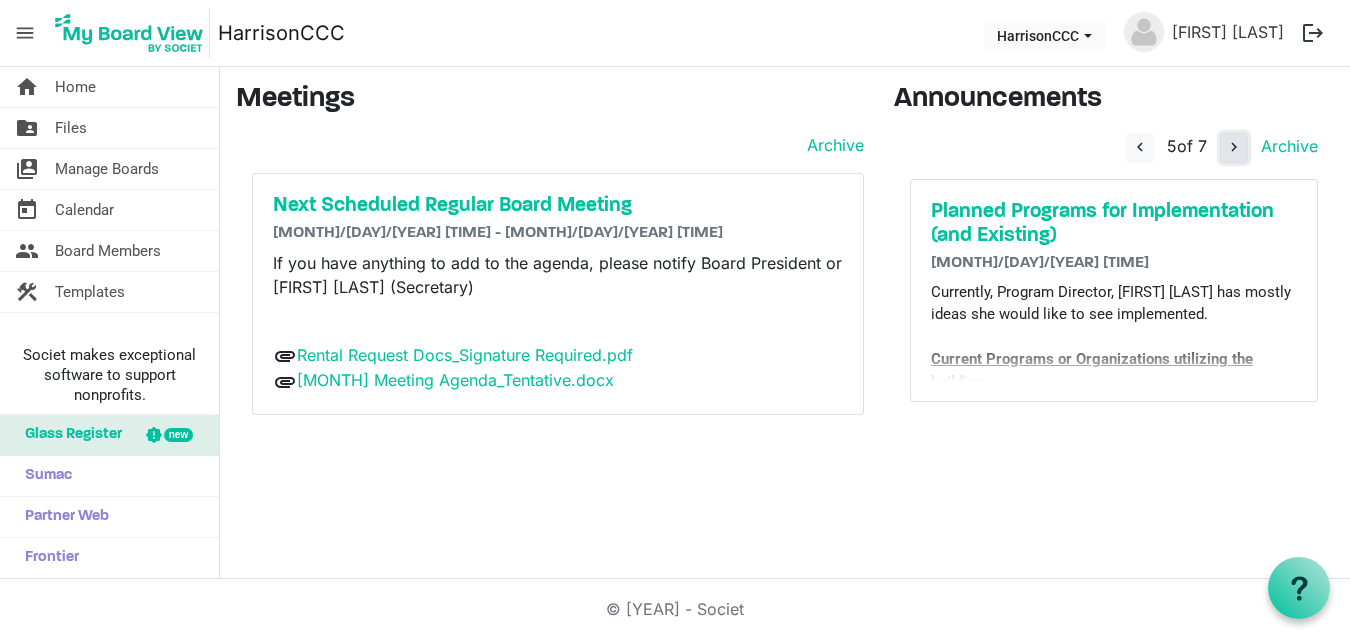 click on "navigate_next" at bounding box center [1234, 147] 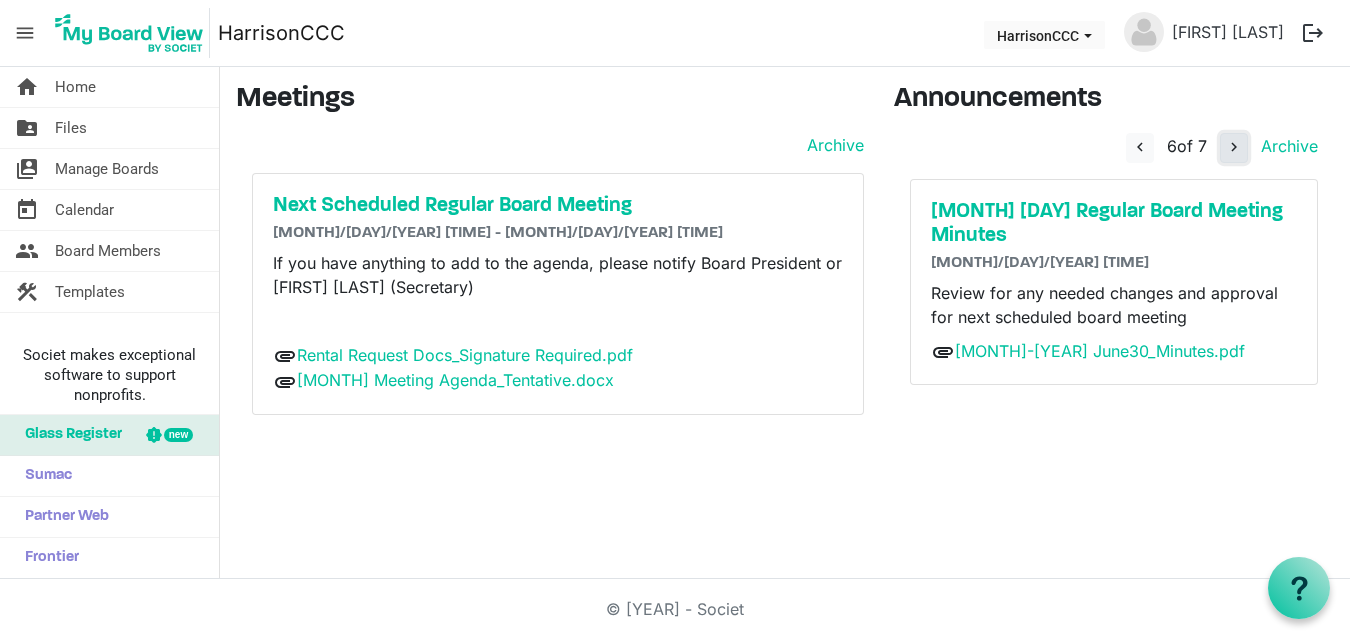 click on "navigate_next" at bounding box center [1234, 147] 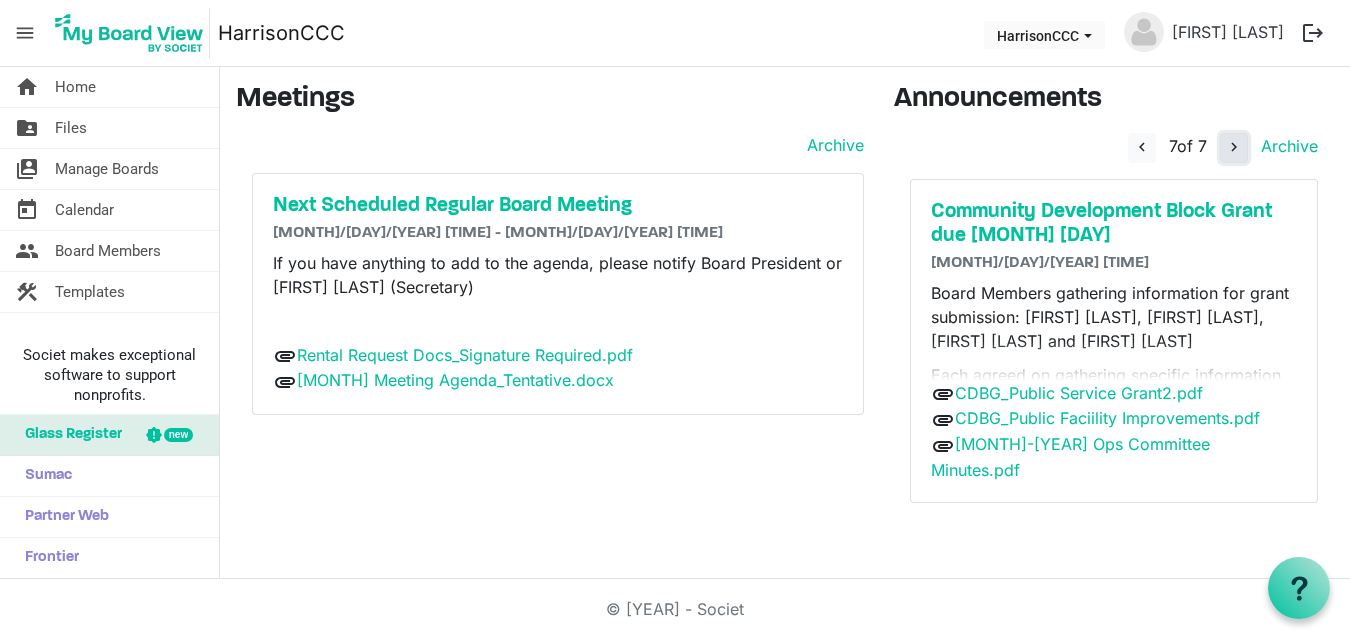 click on "navigate_next" at bounding box center [1234, 147] 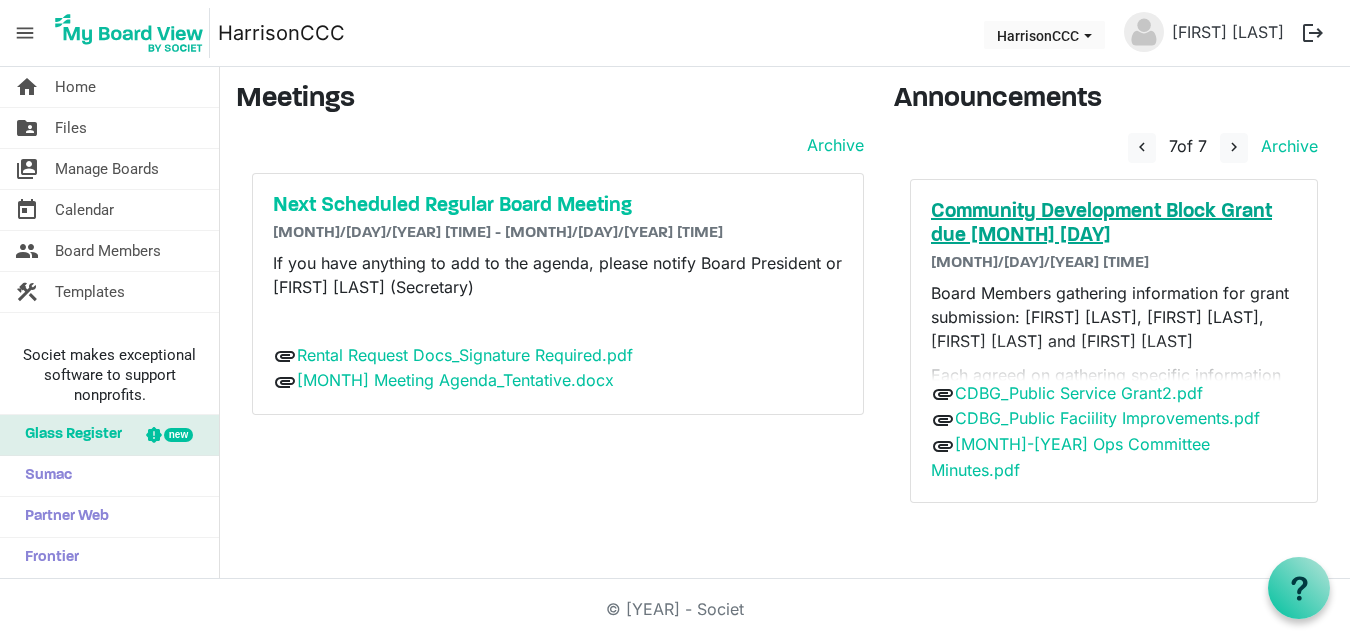 click on "Community Development Block Grant due August 29th" at bounding box center [1114, 224] 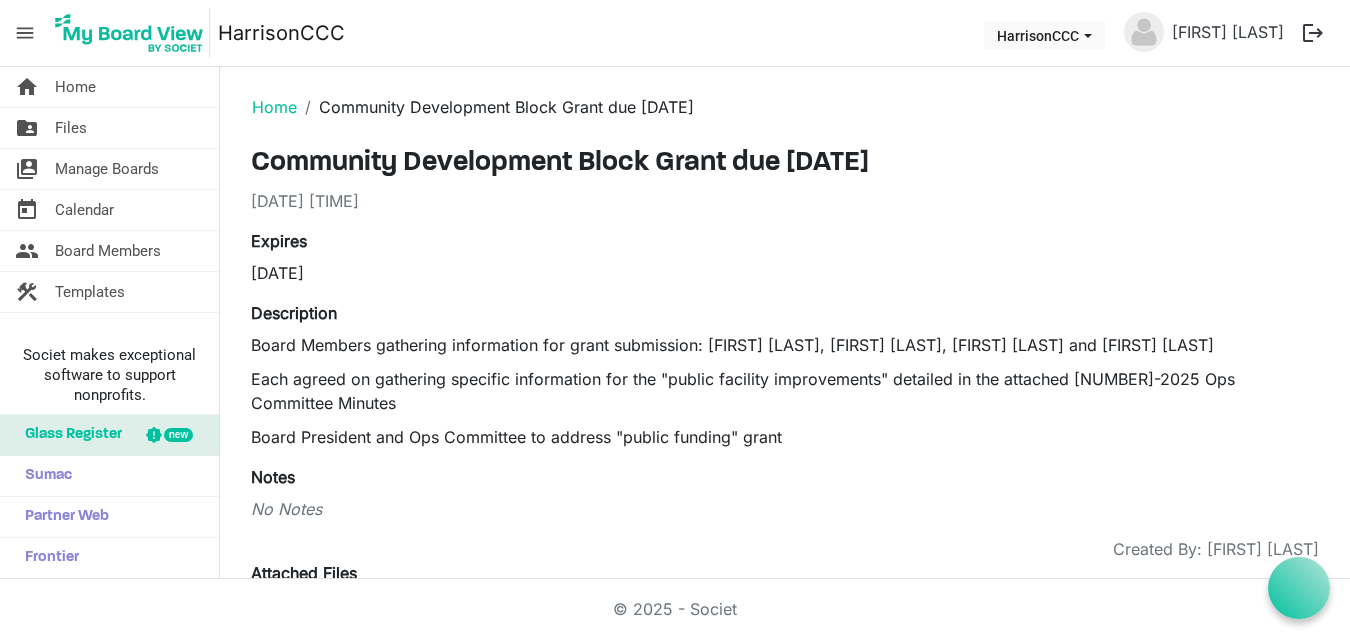 scroll, scrollTop: 0, scrollLeft: 0, axis: both 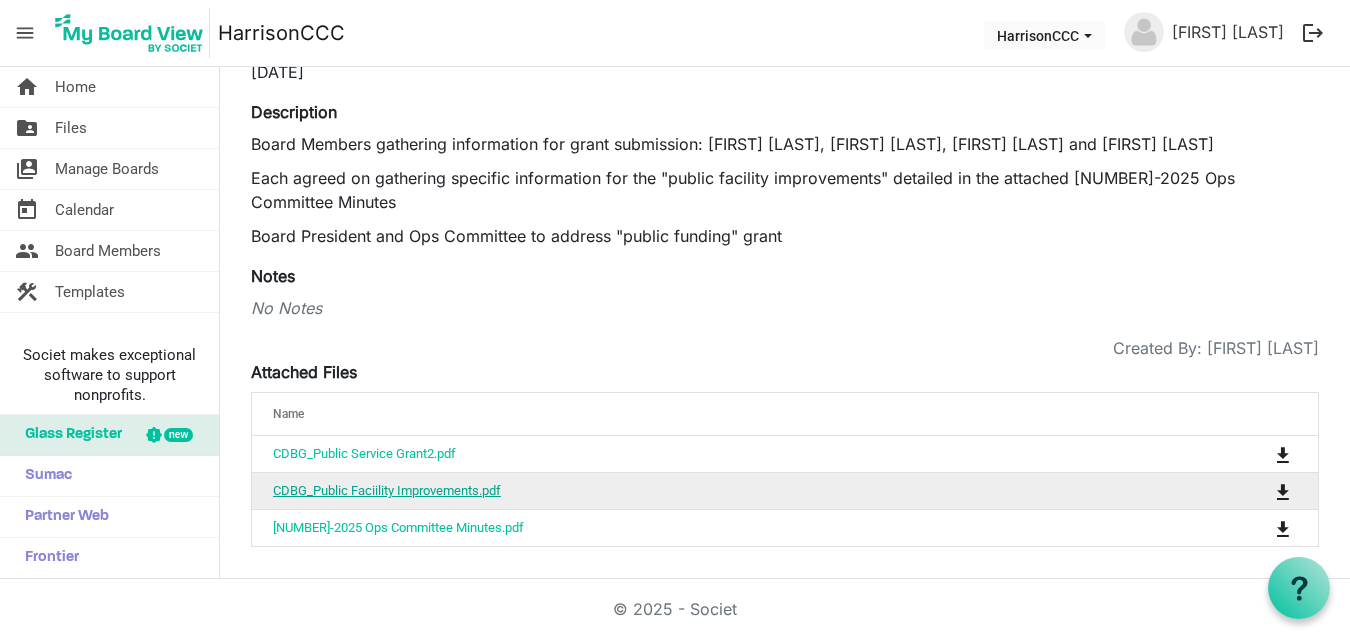 click on "CDBG_Public Faciility Improvements.pdf" at bounding box center (387, 490) 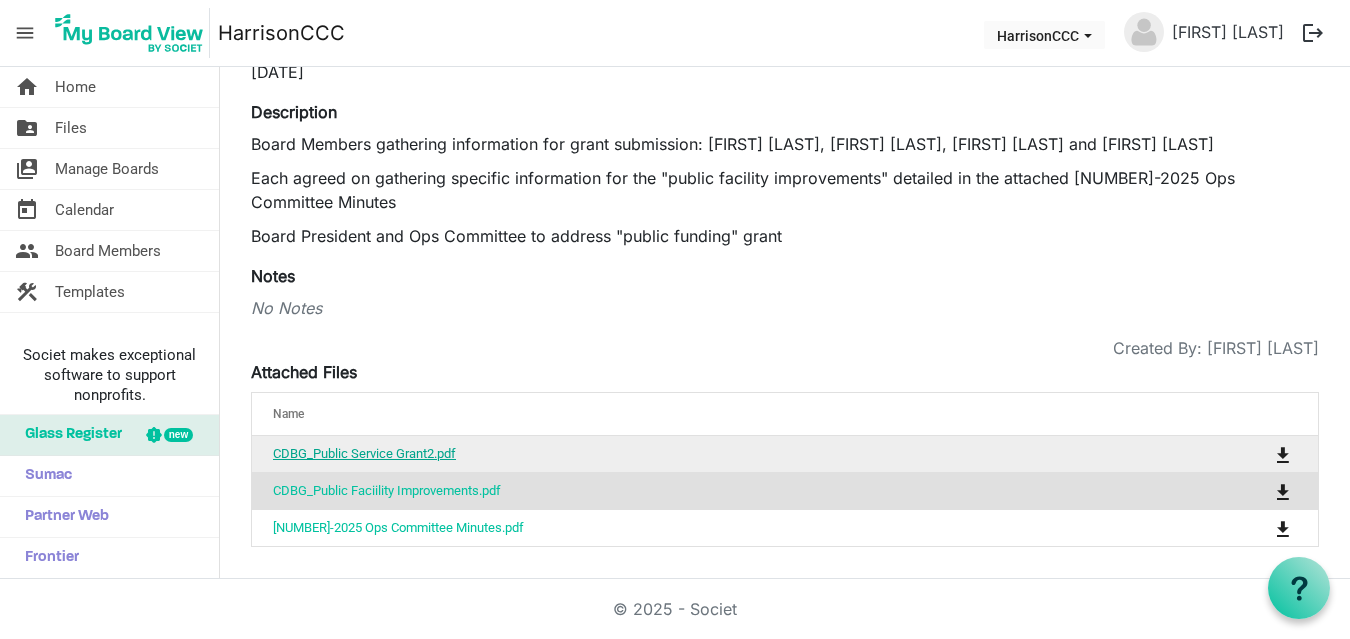 click on "CDBG_Public Service Grant2.pdf" at bounding box center [364, 453] 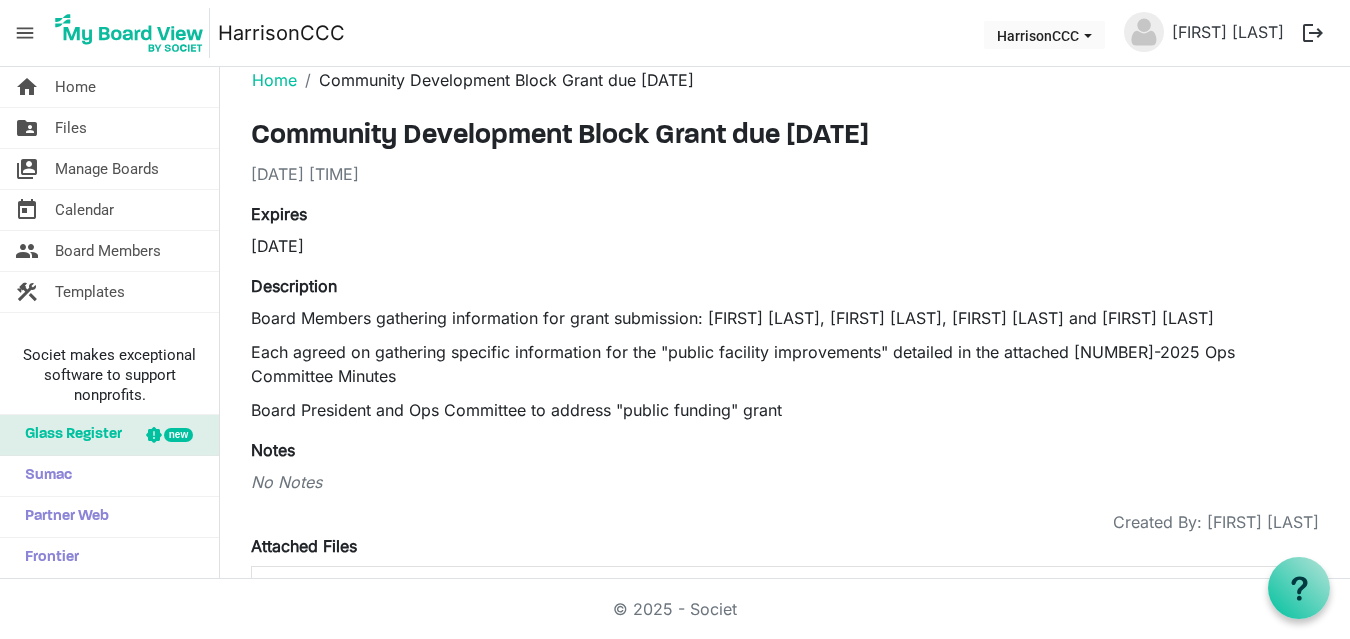scroll, scrollTop: 0, scrollLeft: 0, axis: both 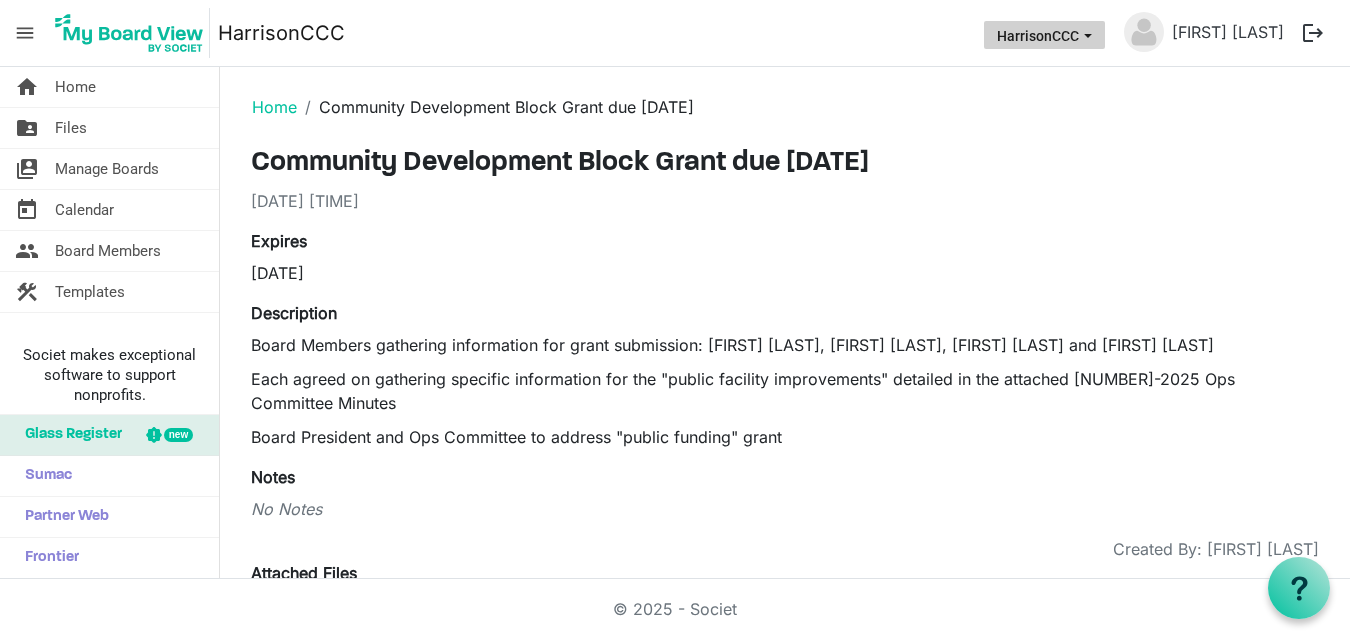 click on "[LAST]" at bounding box center [1044, 35] 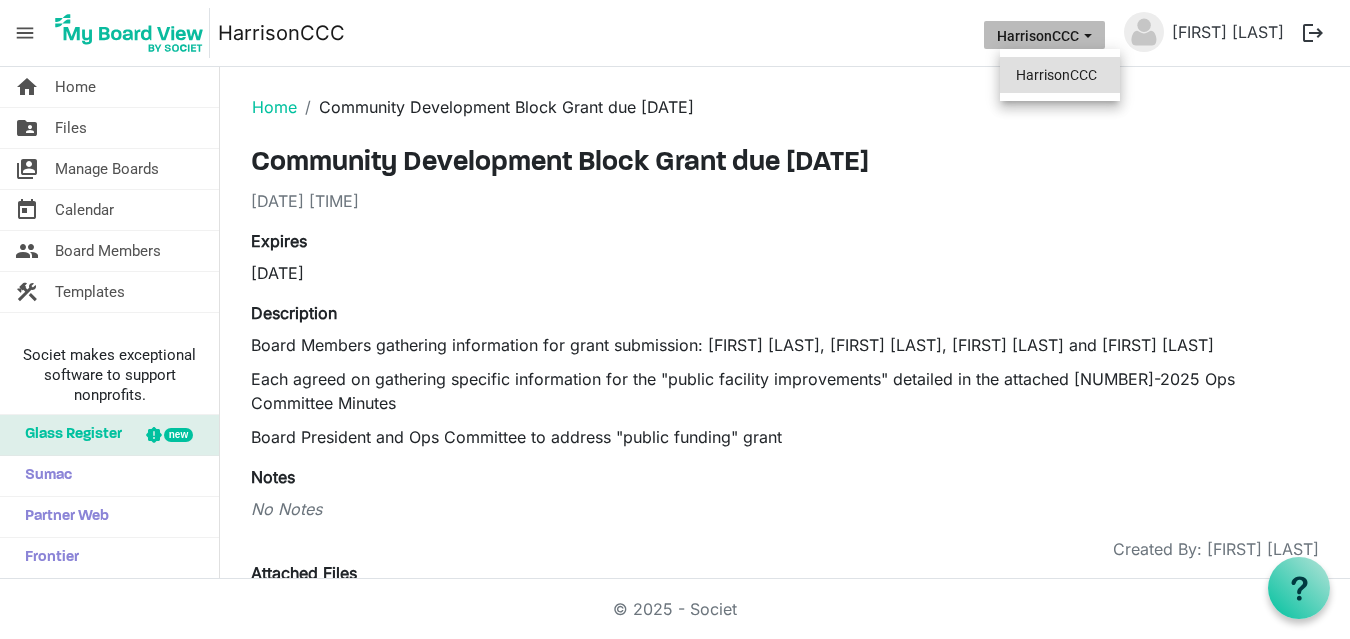 click on "[LAST]" at bounding box center (1060, 75) 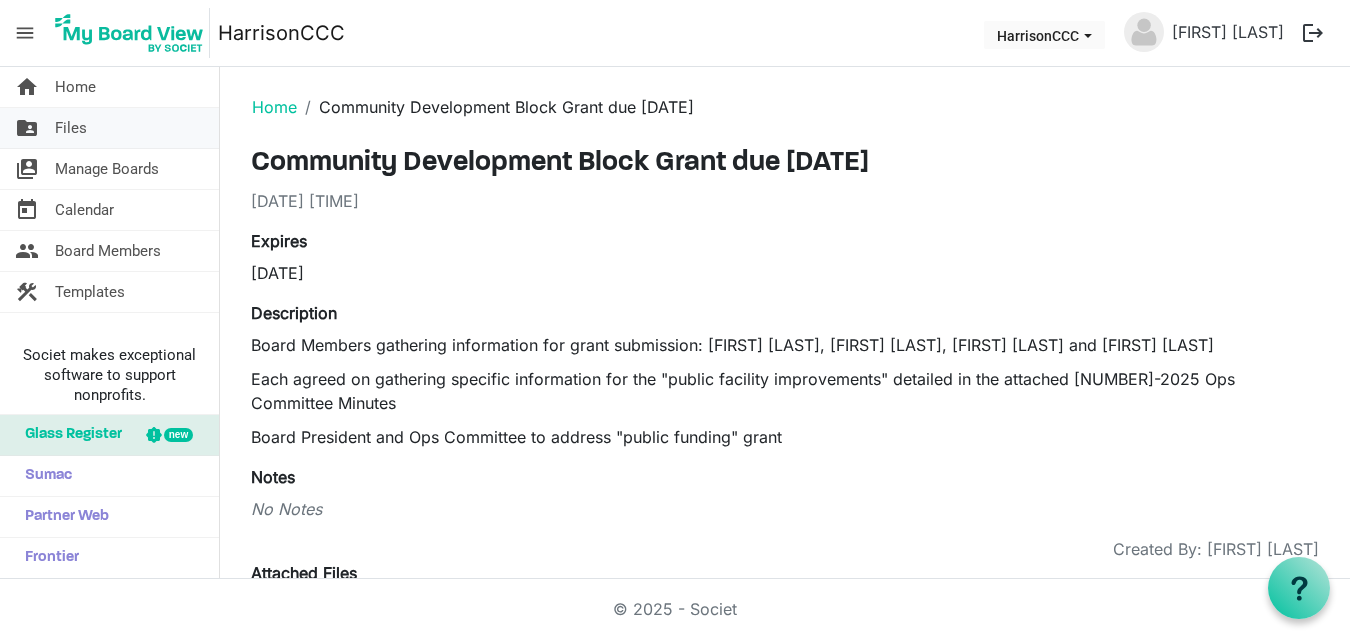click on "Files" at bounding box center (71, 128) 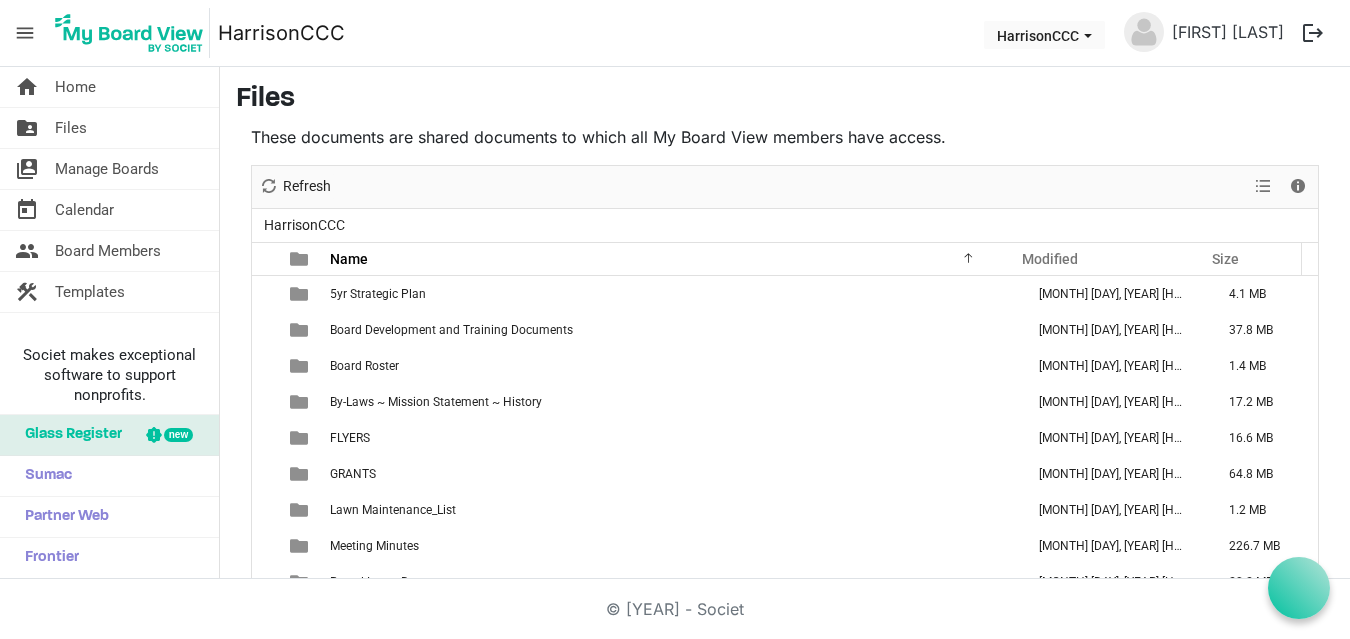 scroll, scrollTop: 0, scrollLeft: 0, axis: both 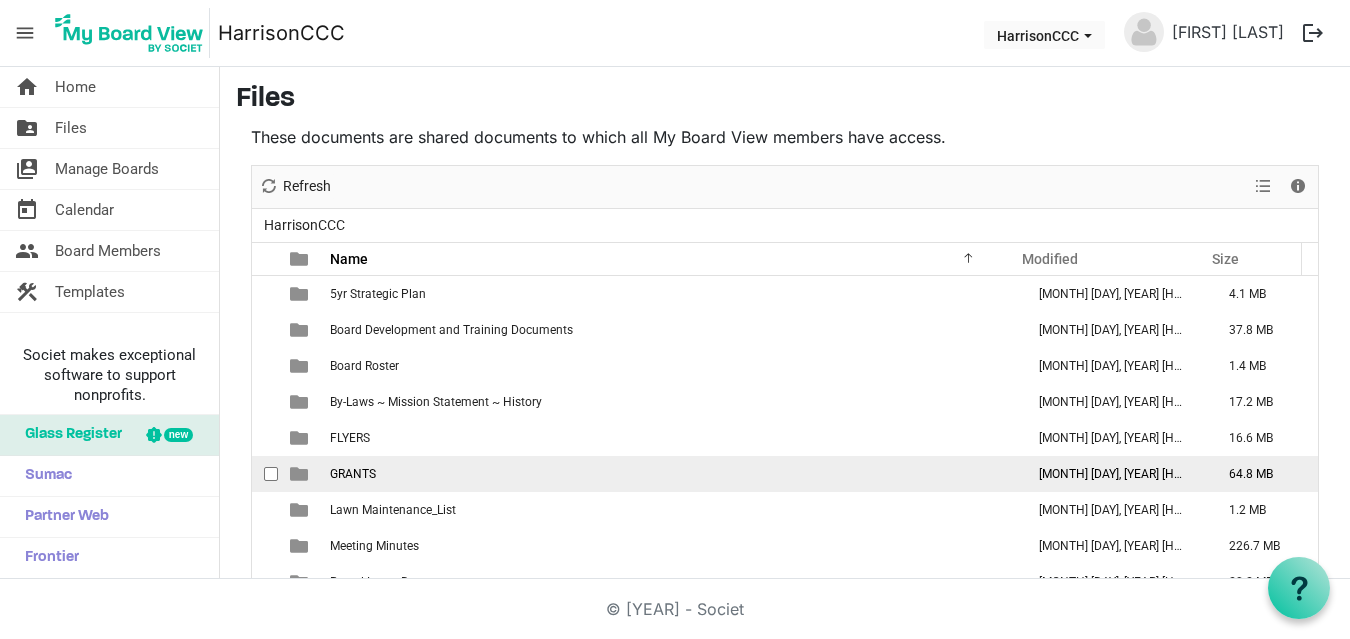 click on "GRANTS" at bounding box center (671, 474) 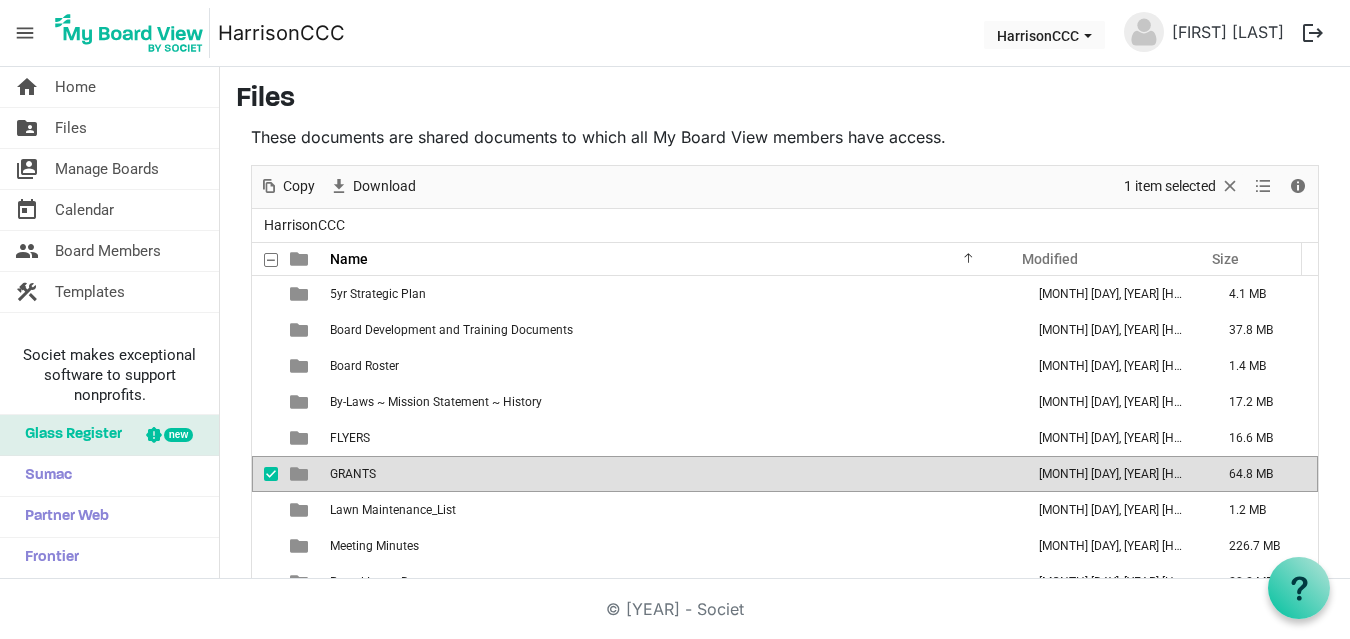 click on "GRANTS" at bounding box center (671, 474) 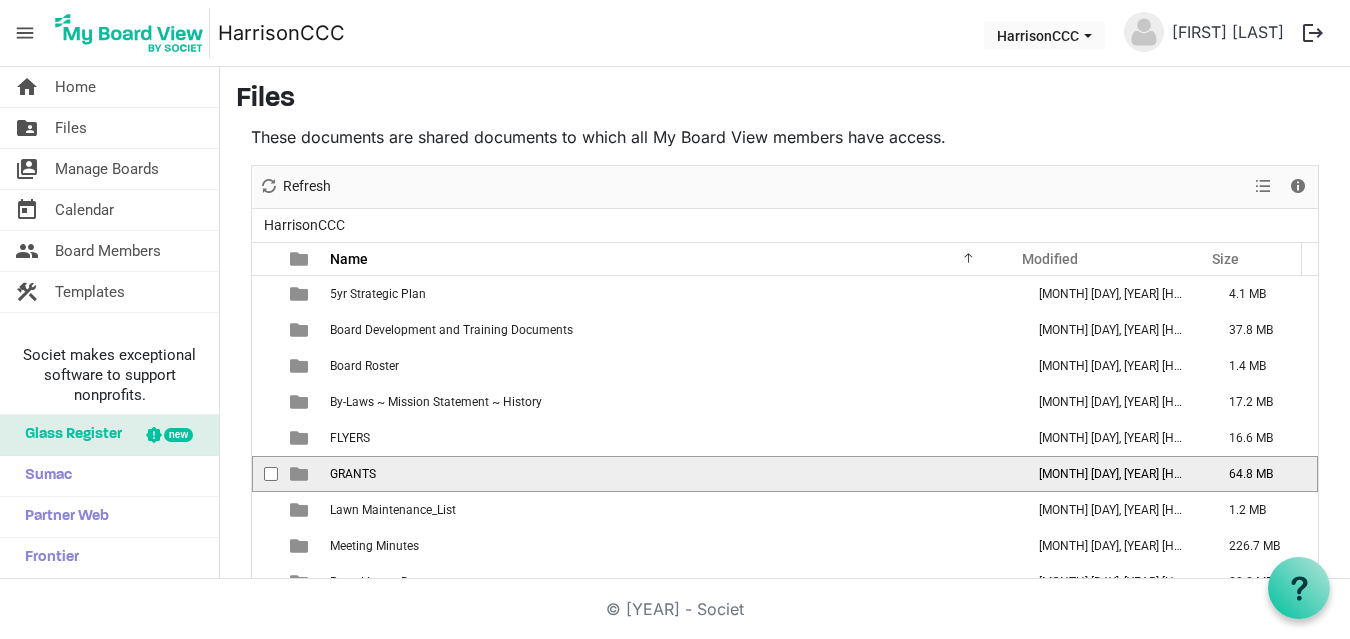 click on "GRANTS" at bounding box center [671, 474] 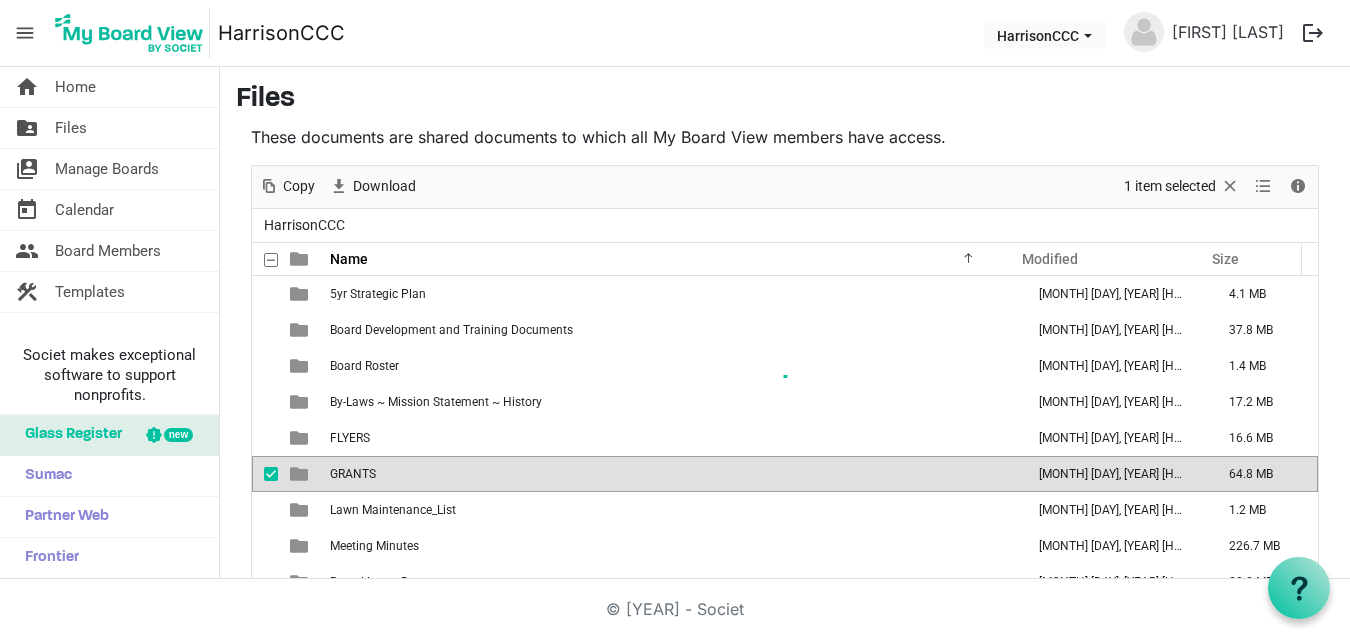 scroll, scrollTop: 35, scrollLeft: 0, axis: vertical 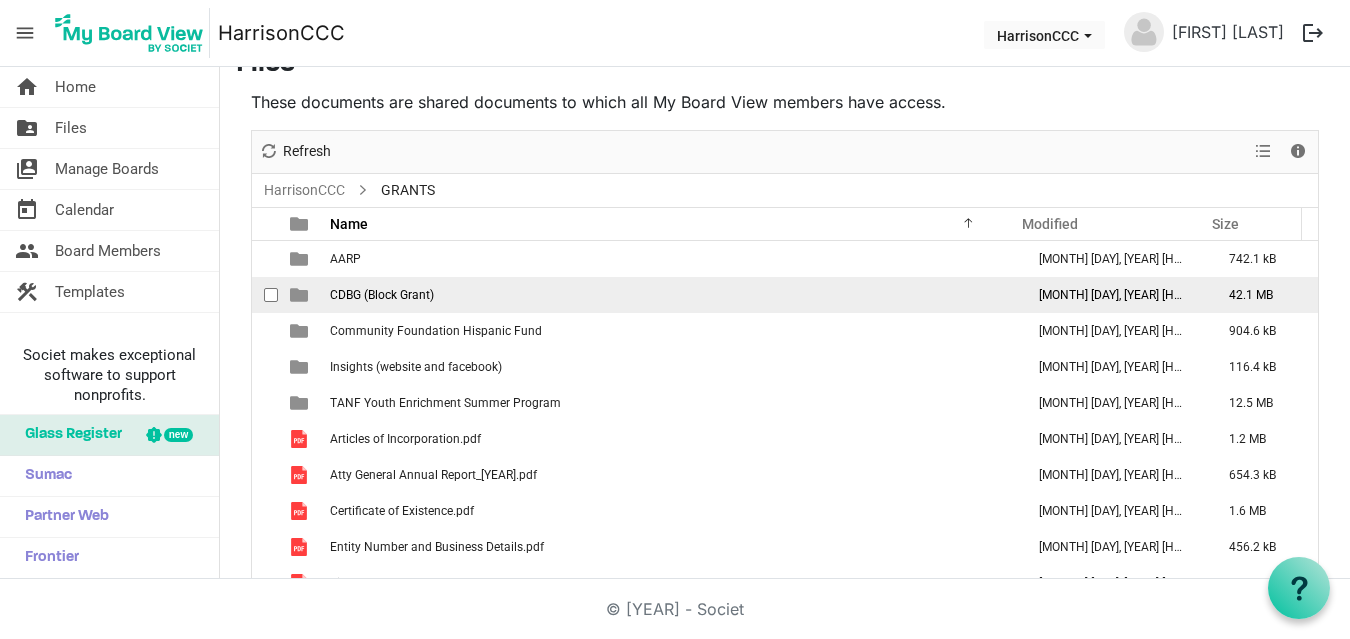 click on "CDBG (Block Grant)" at bounding box center [382, 295] 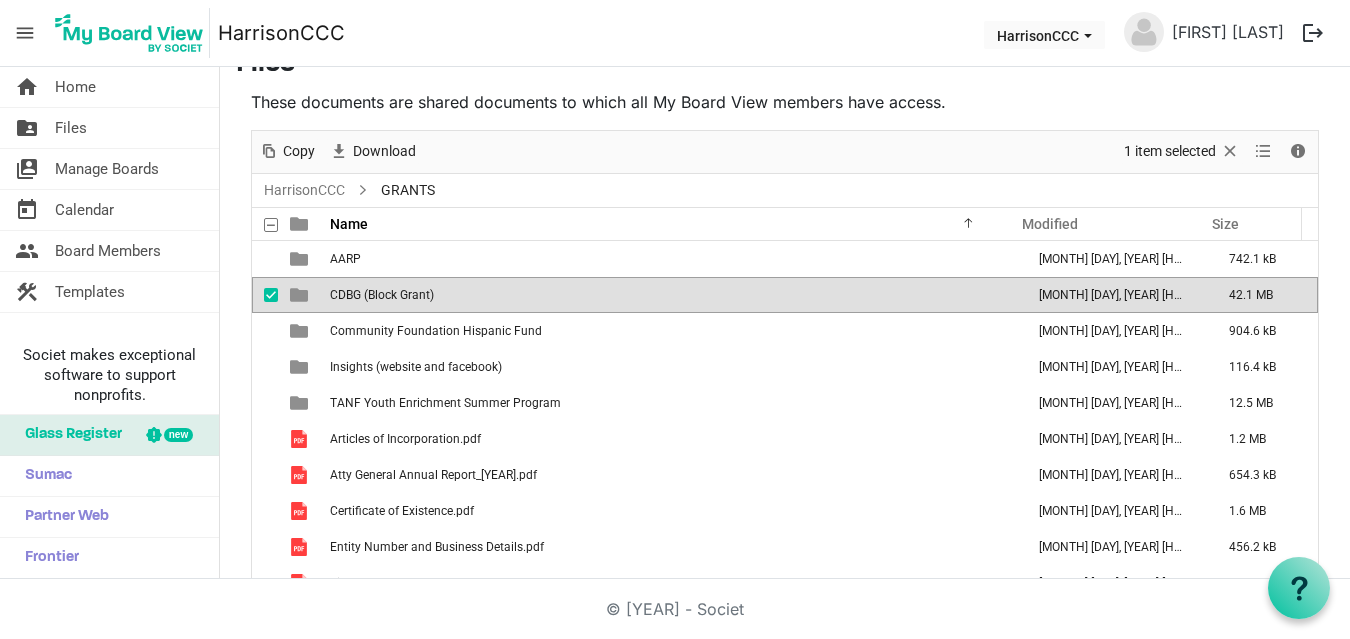 click on "CDBG (Block Grant)" at bounding box center (382, 295) 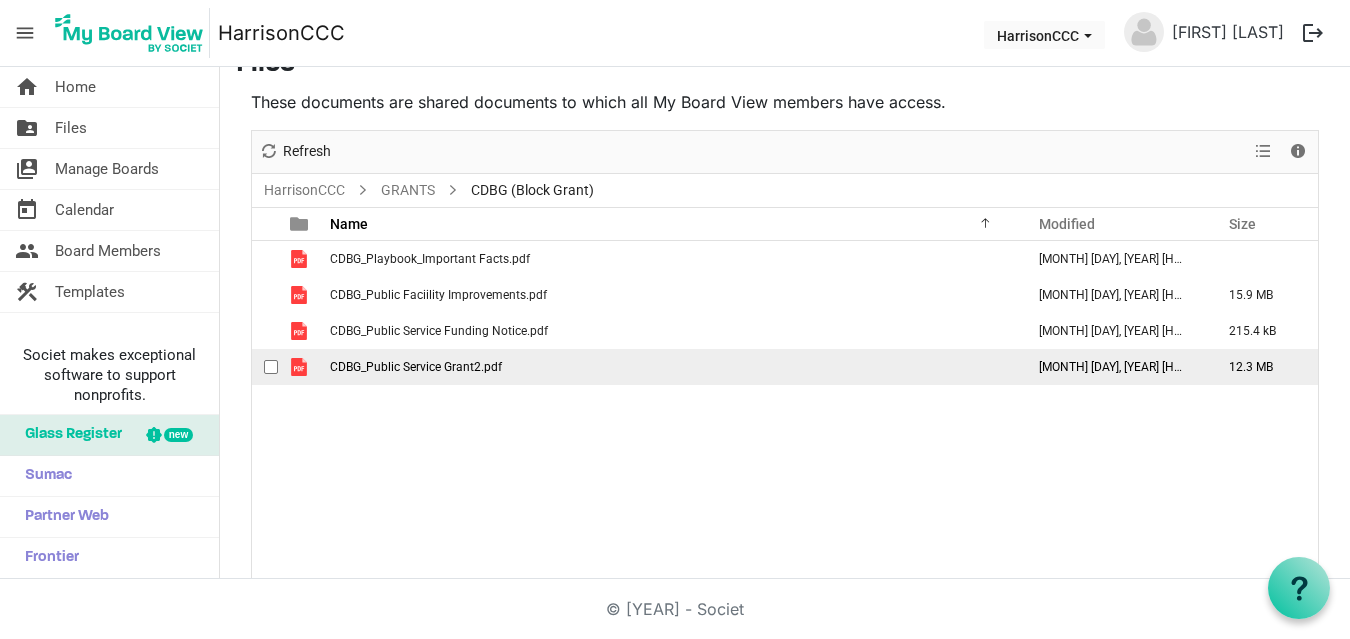 click on "CDBG_Public Service Grant2.pdf" at bounding box center [416, 367] 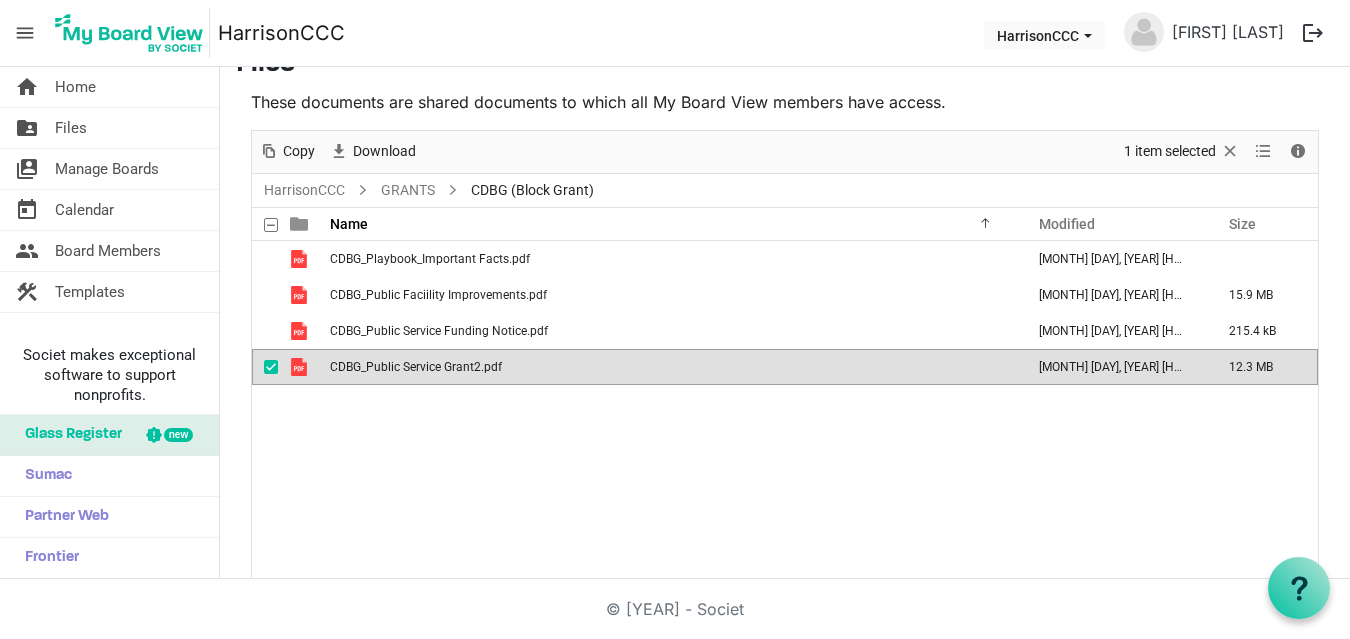 click on "CDBG_Public Service Grant2.pdf" at bounding box center (416, 367) 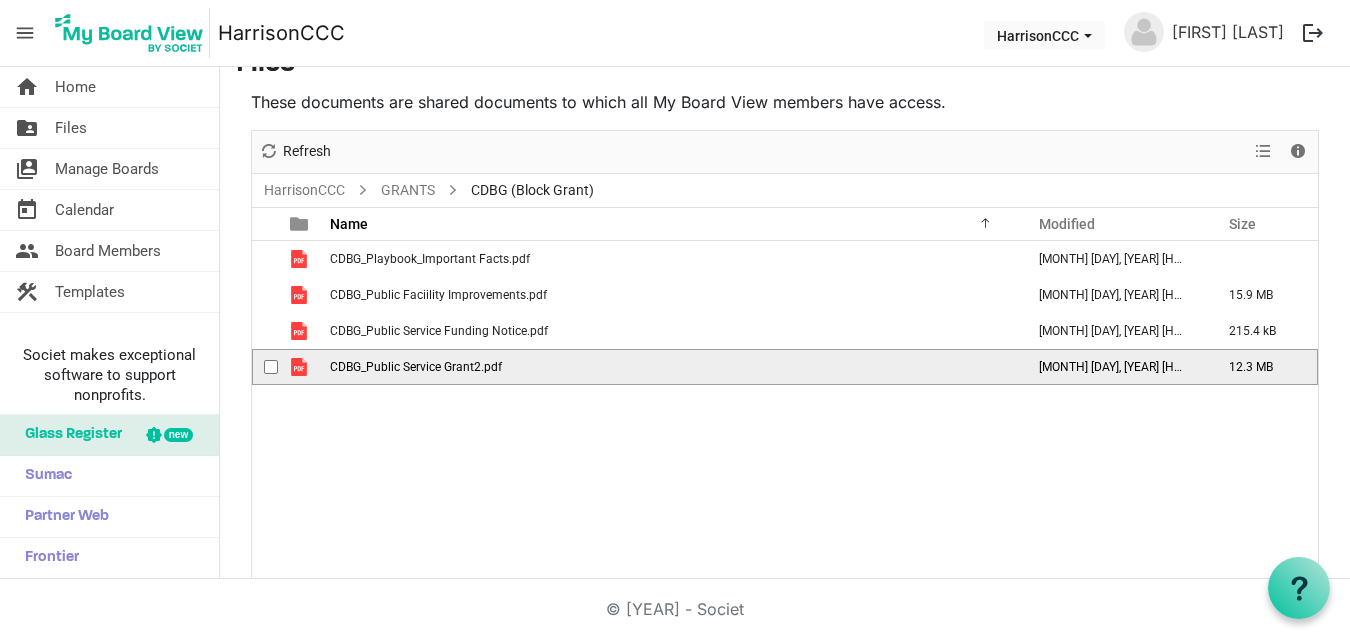 click on "CDBG_Public Service Grant2.pdf" at bounding box center [416, 367] 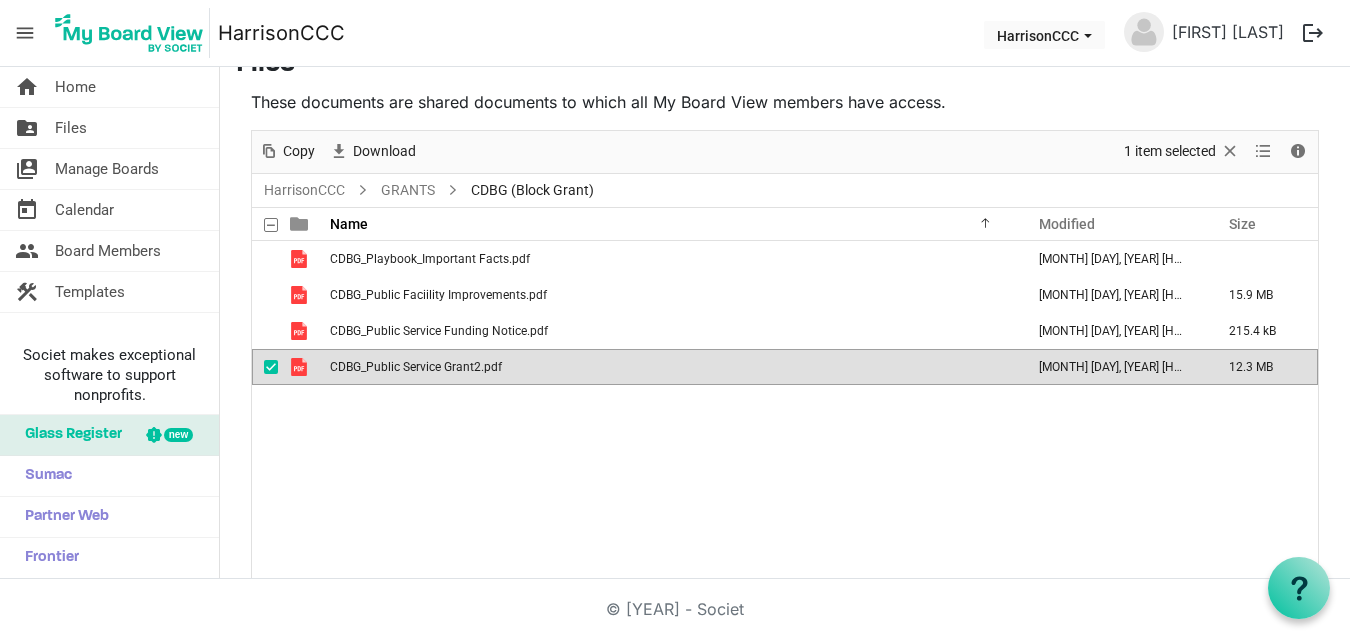 click on "CDBG_Public Service Grant2.pdf" at bounding box center (416, 367) 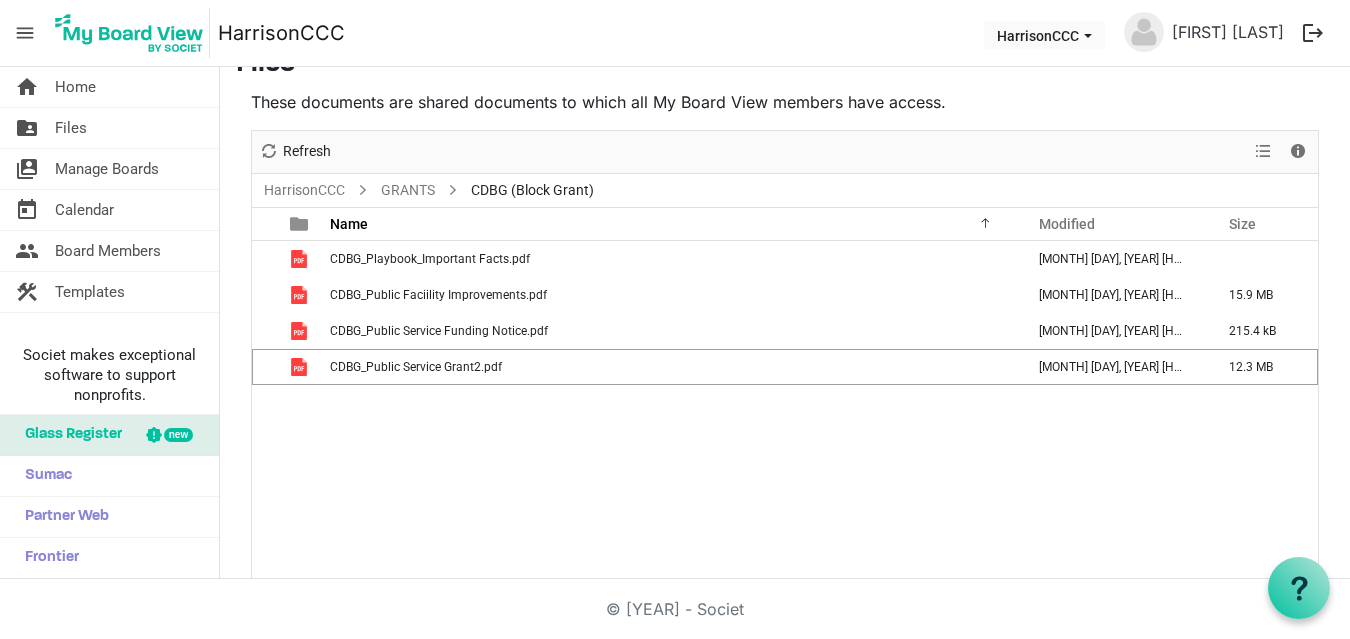 scroll, scrollTop: 0, scrollLeft: 0, axis: both 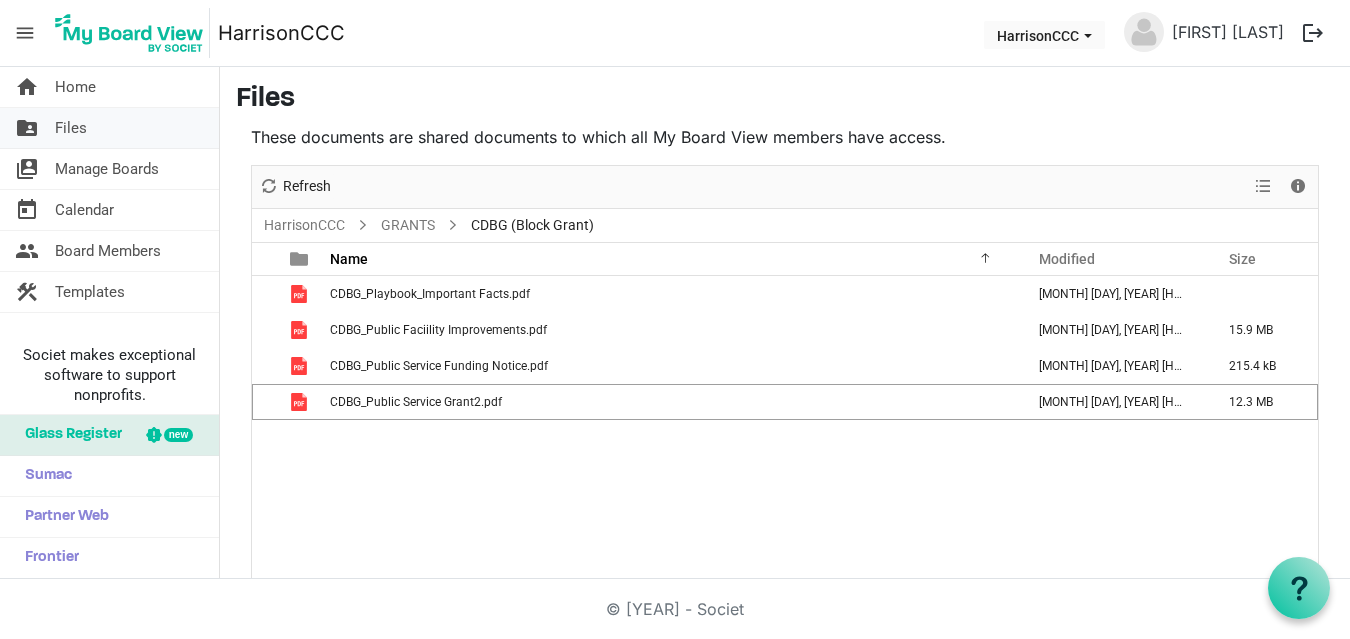 click on "Files" at bounding box center [71, 128] 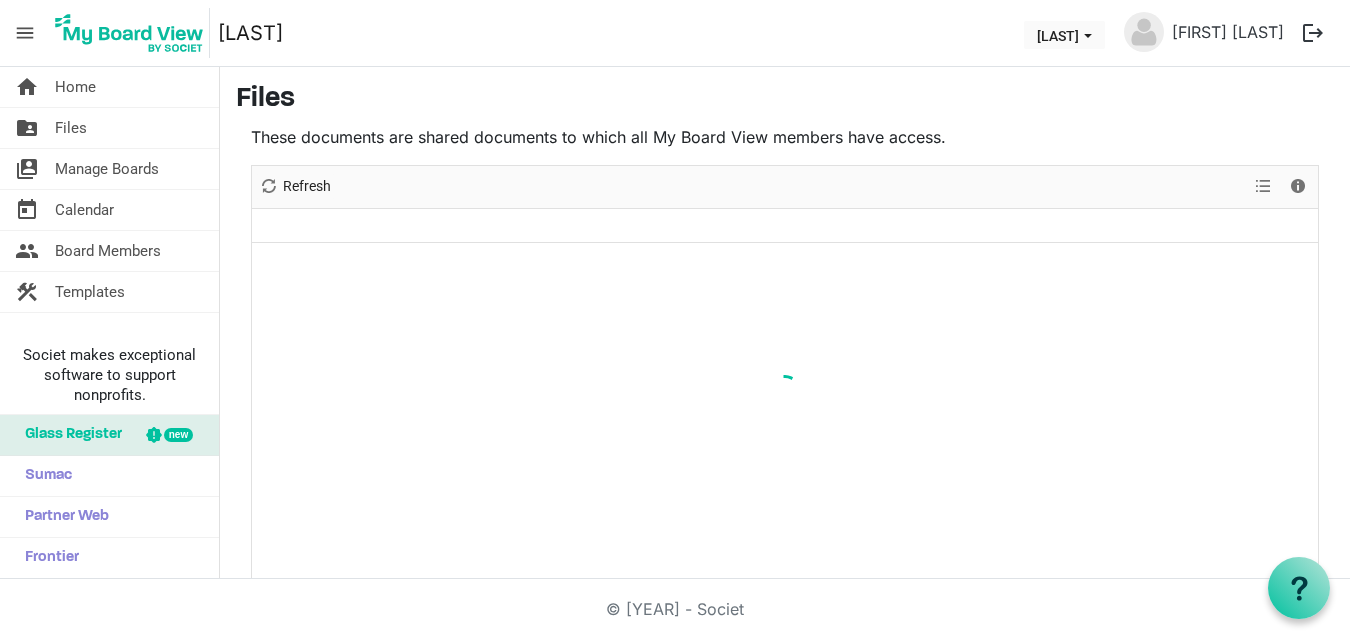 scroll, scrollTop: 0, scrollLeft: 0, axis: both 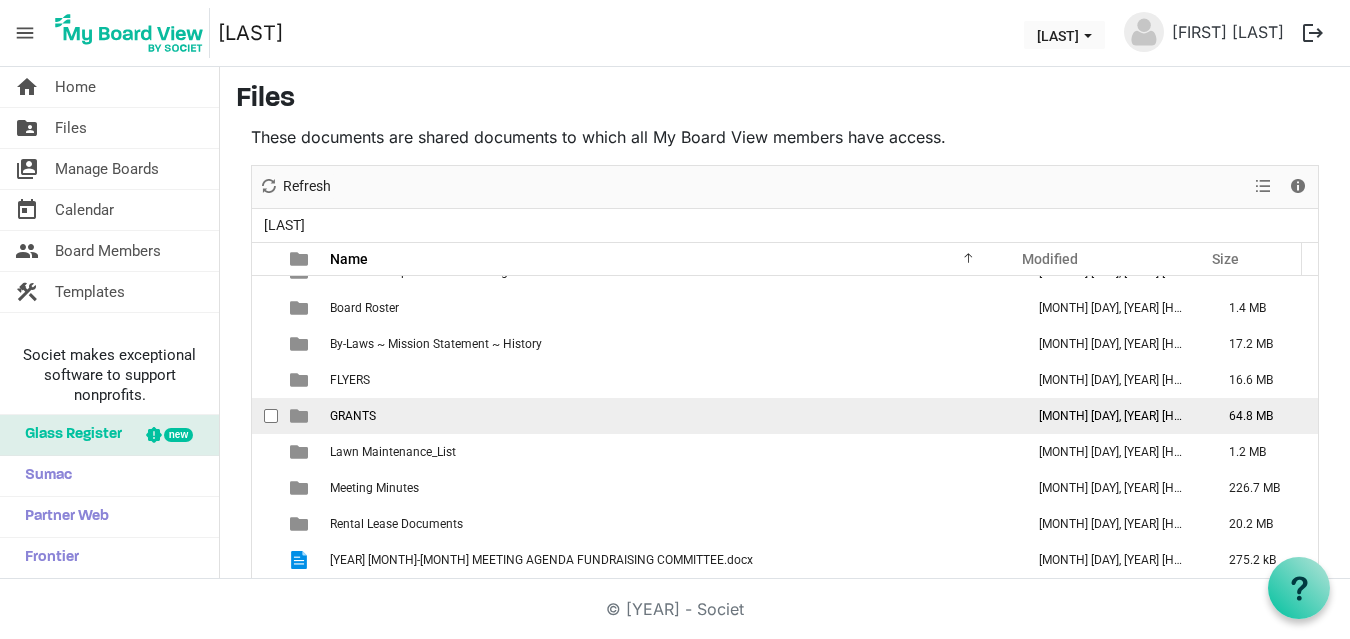 click on "GRANTS" at bounding box center (671, 416) 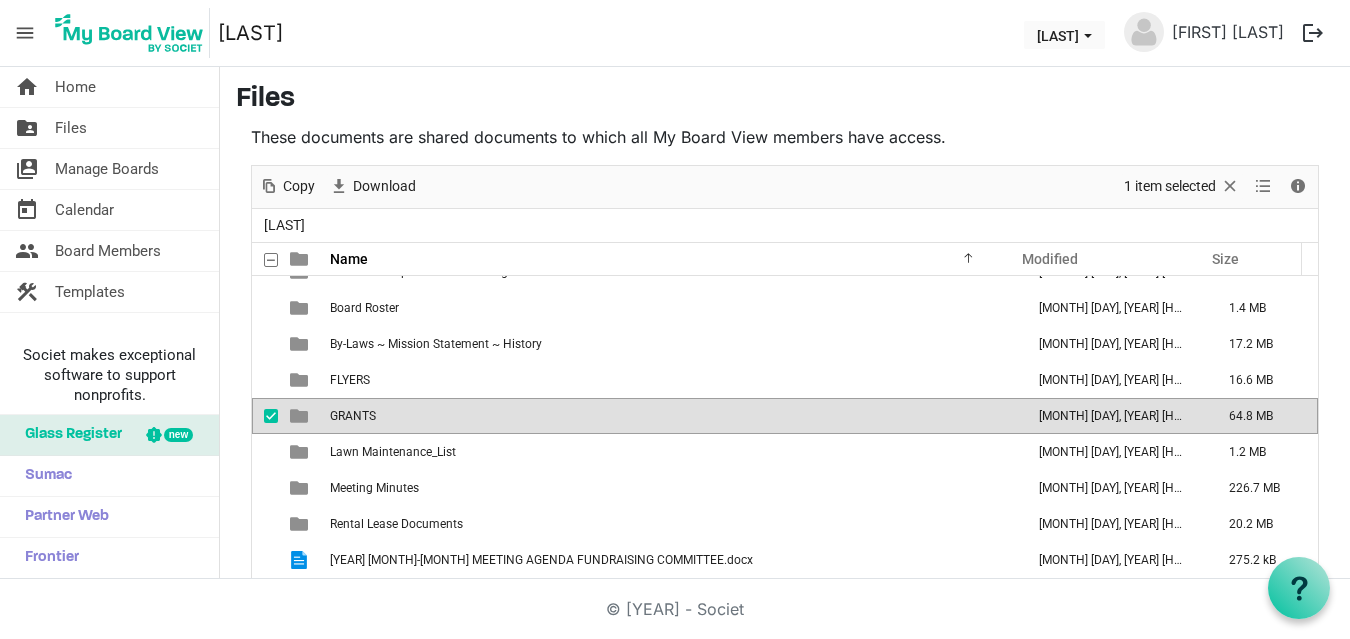 click on "GRANTS" at bounding box center [671, 416] 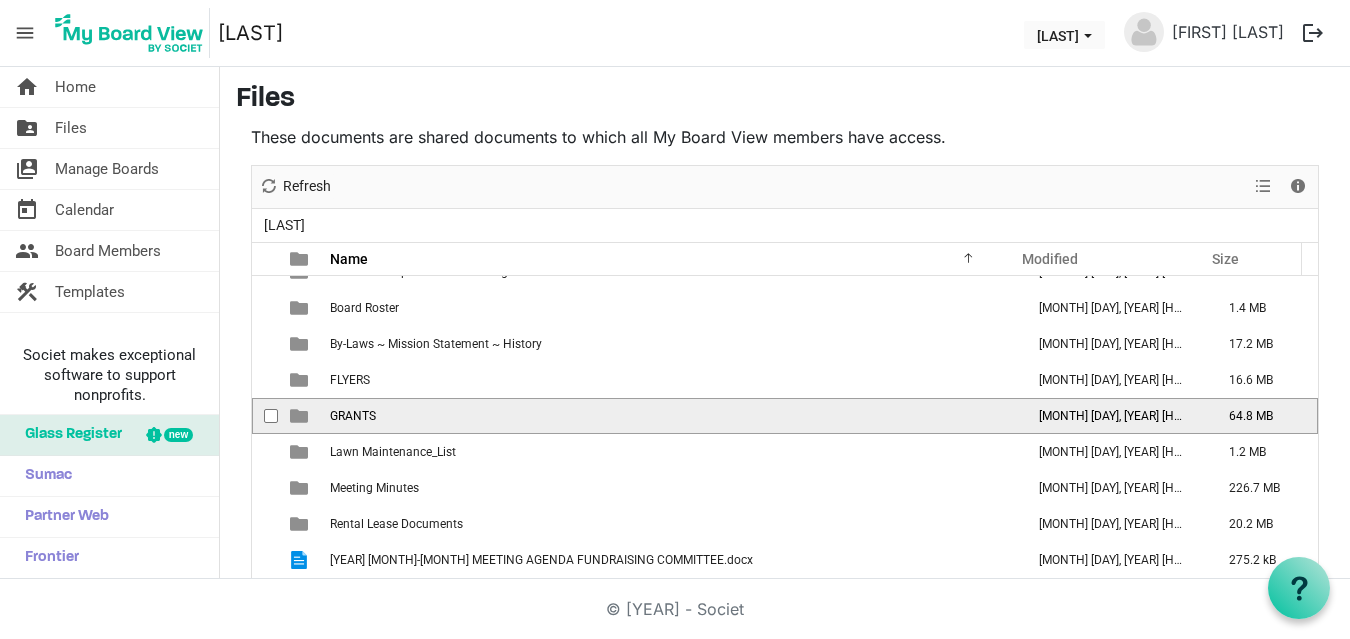 click on "GRANTS" at bounding box center [671, 416] 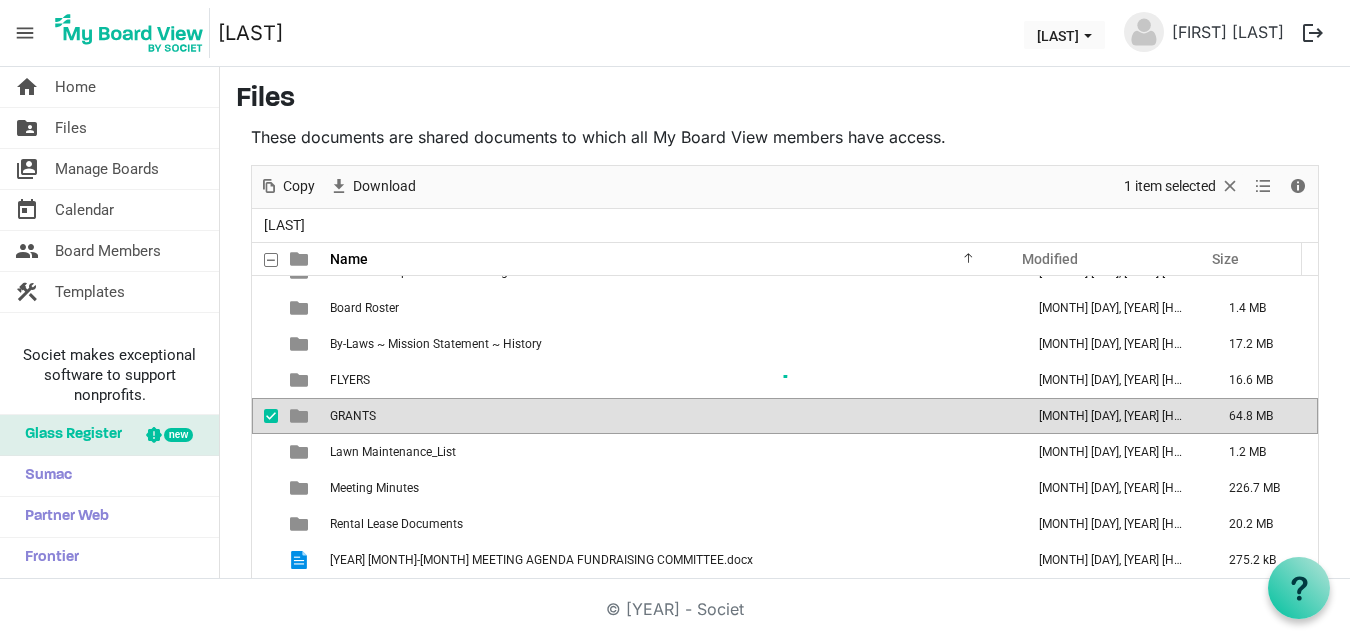 scroll, scrollTop: 35, scrollLeft: 0, axis: vertical 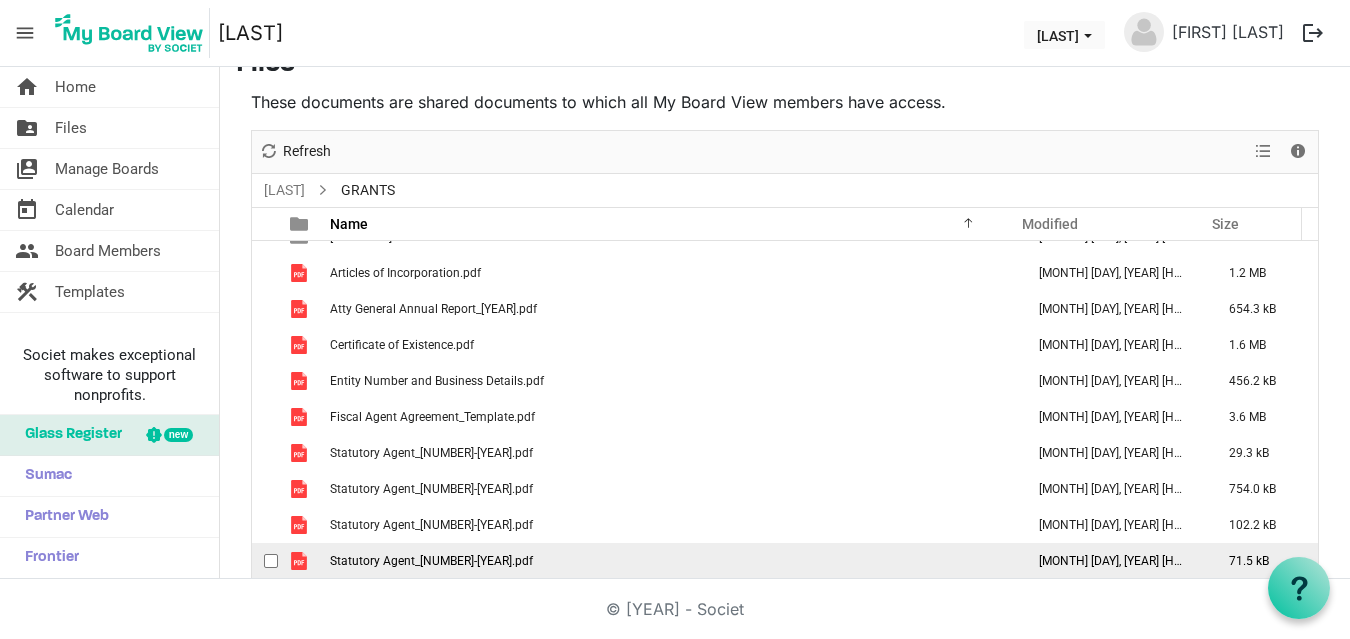 click on "Statutory Agent_9-2005.pdf" at bounding box center [431, 561] 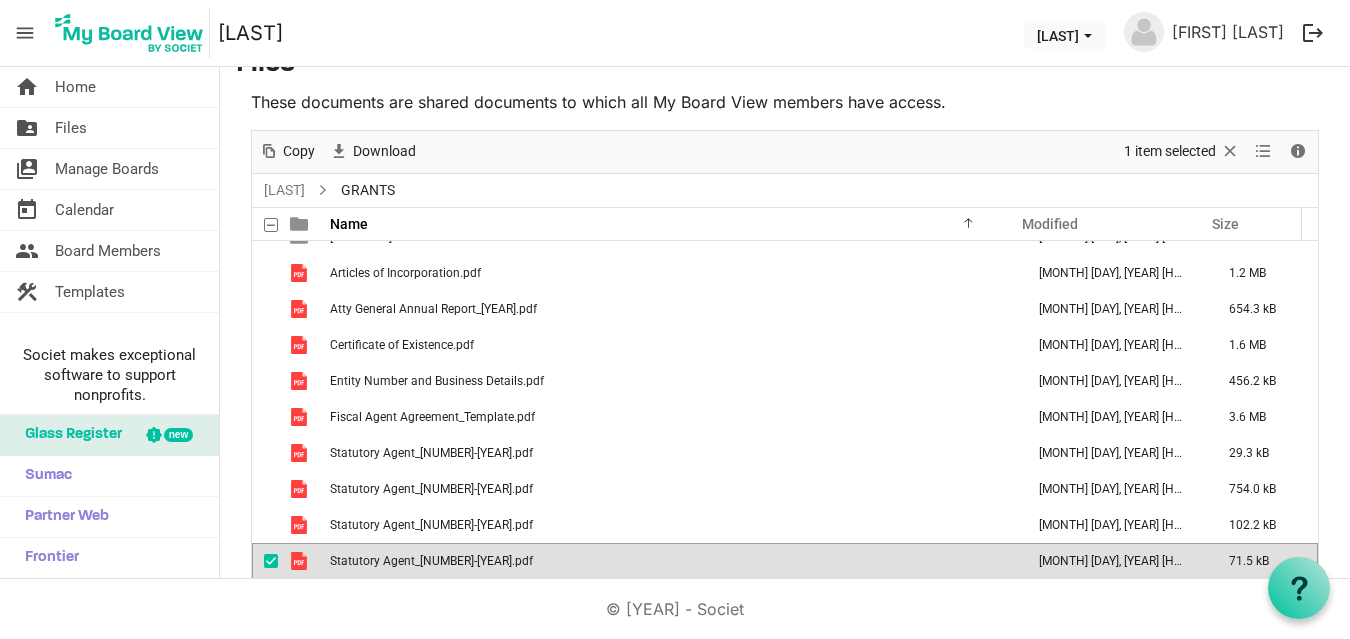 click on "Statutory Agent_9-2005.pdf" at bounding box center [431, 561] 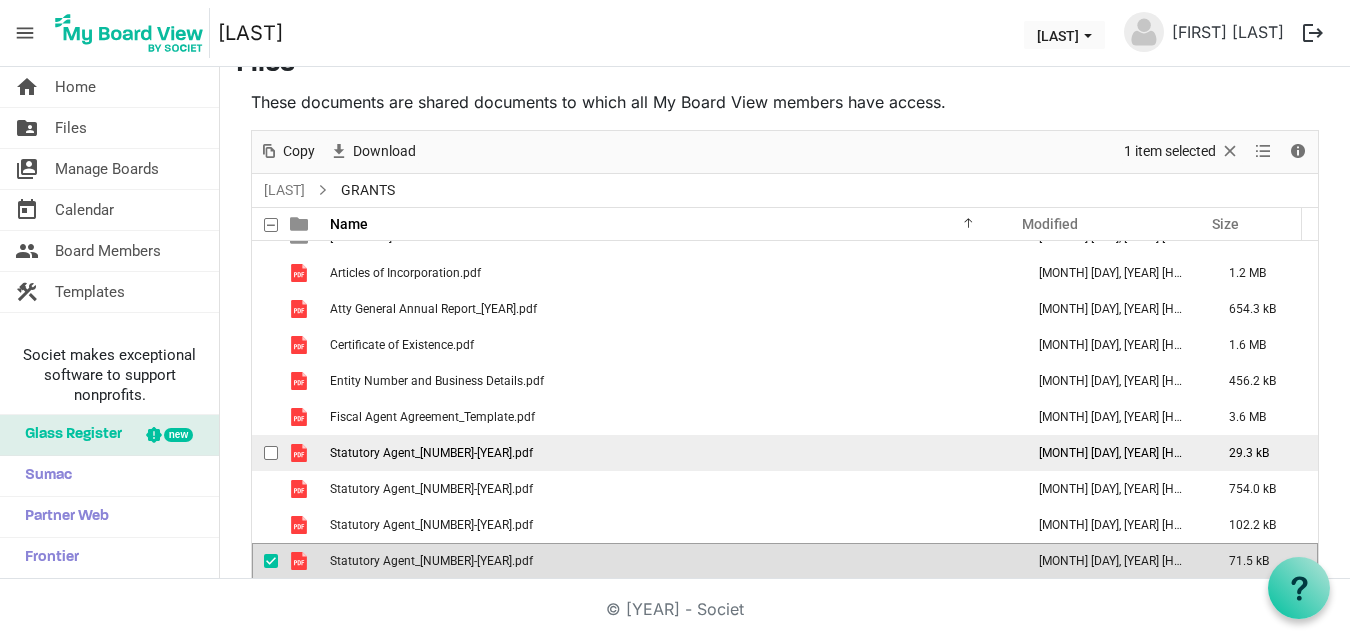 click on "Statutory Agent_2025.pdf" at bounding box center (671, 453) 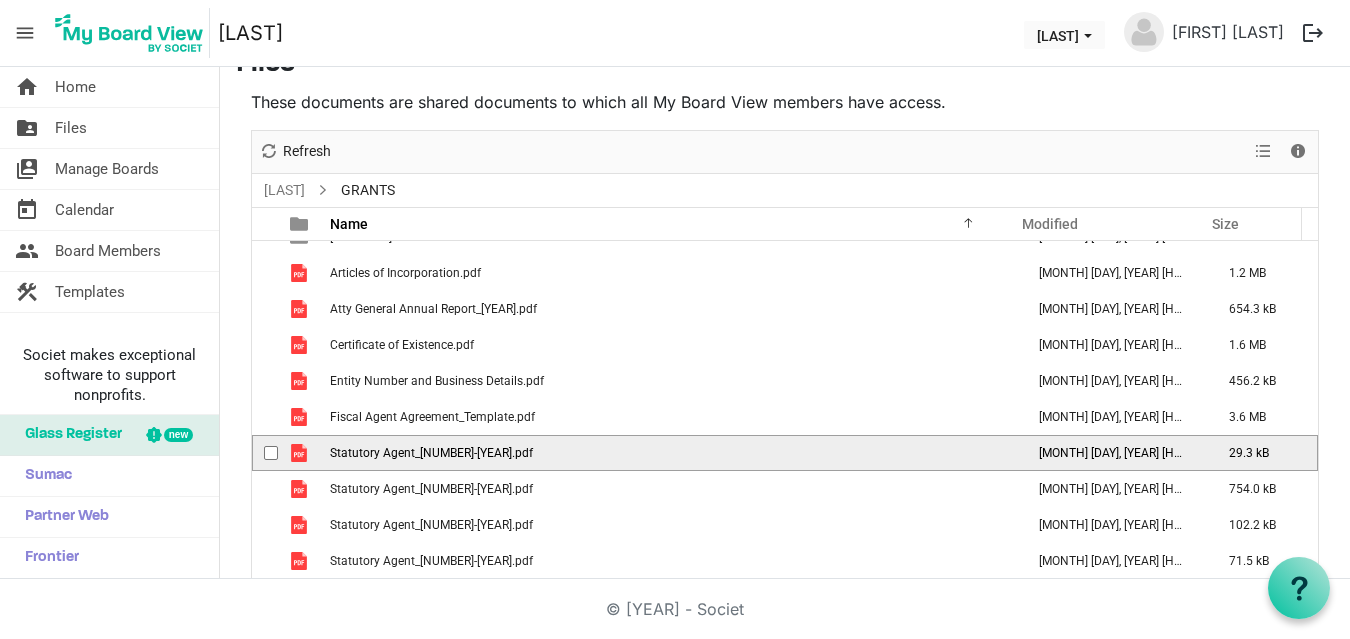 click on "Statutory Agent_2025.pdf" at bounding box center [671, 453] 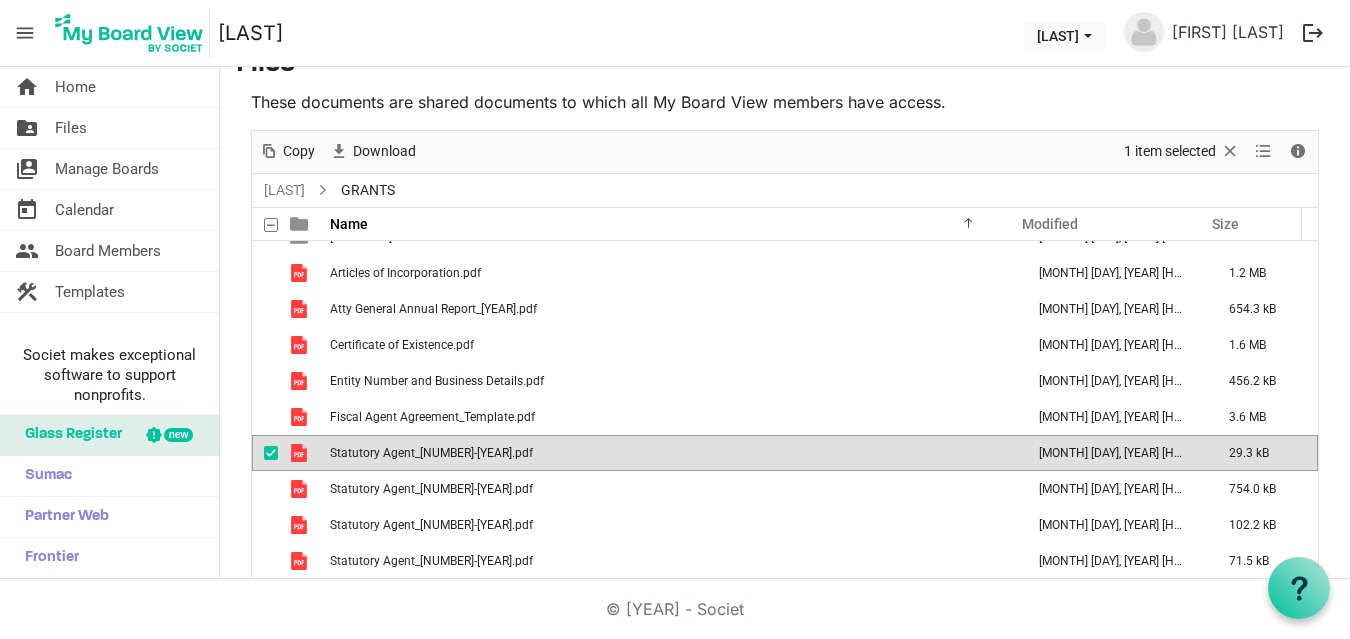 click on "Statutory Agent_2025.pdf" at bounding box center [431, 453] 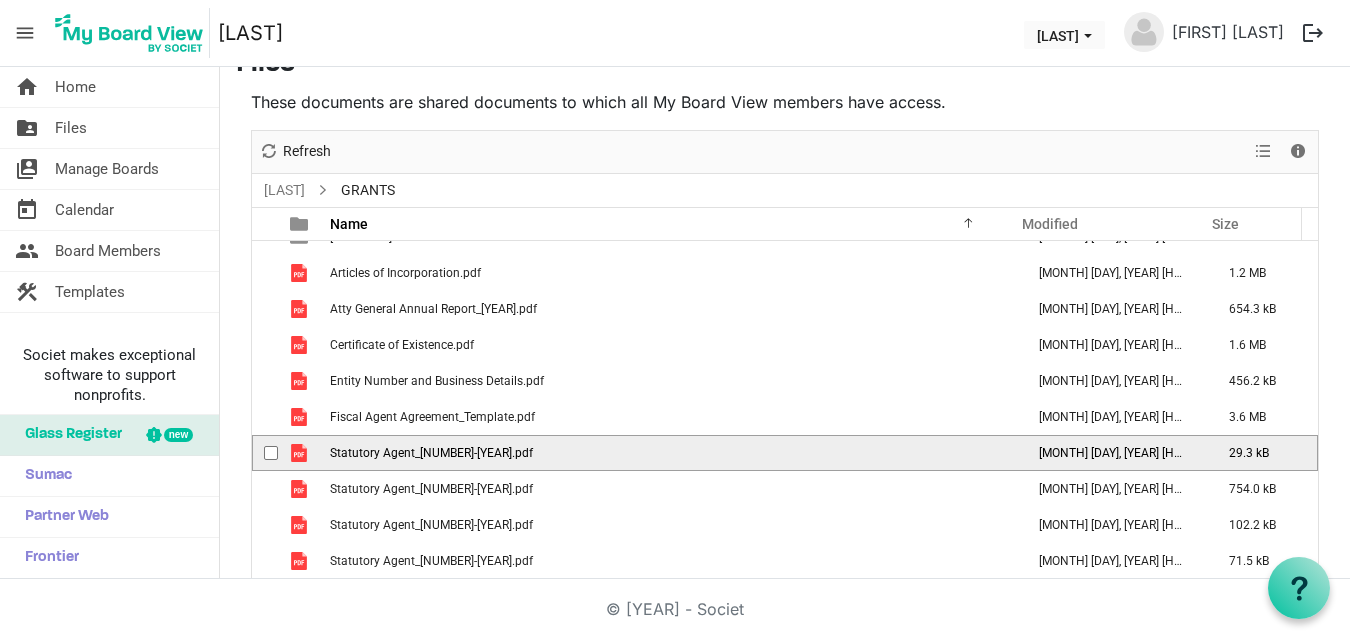 click on "Statutory Agent_2025.pdf" at bounding box center (431, 453) 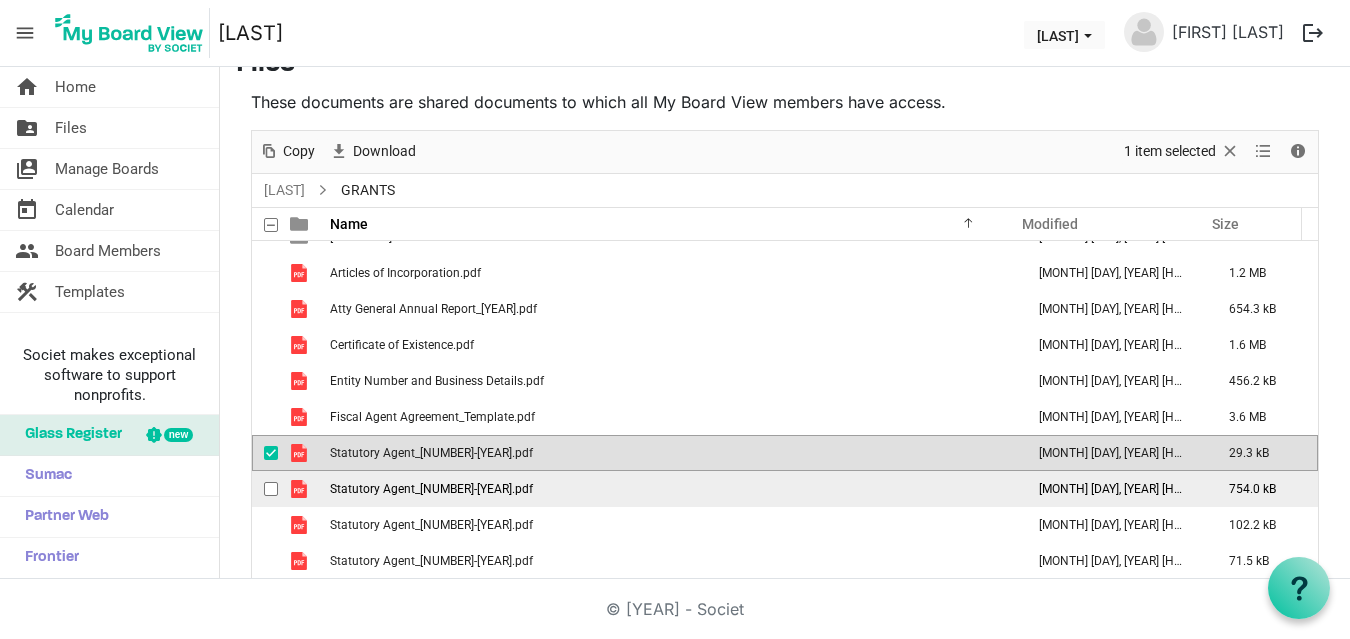 click on "Statutory Agent_5-1993.pdf" at bounding box center [671, 489] 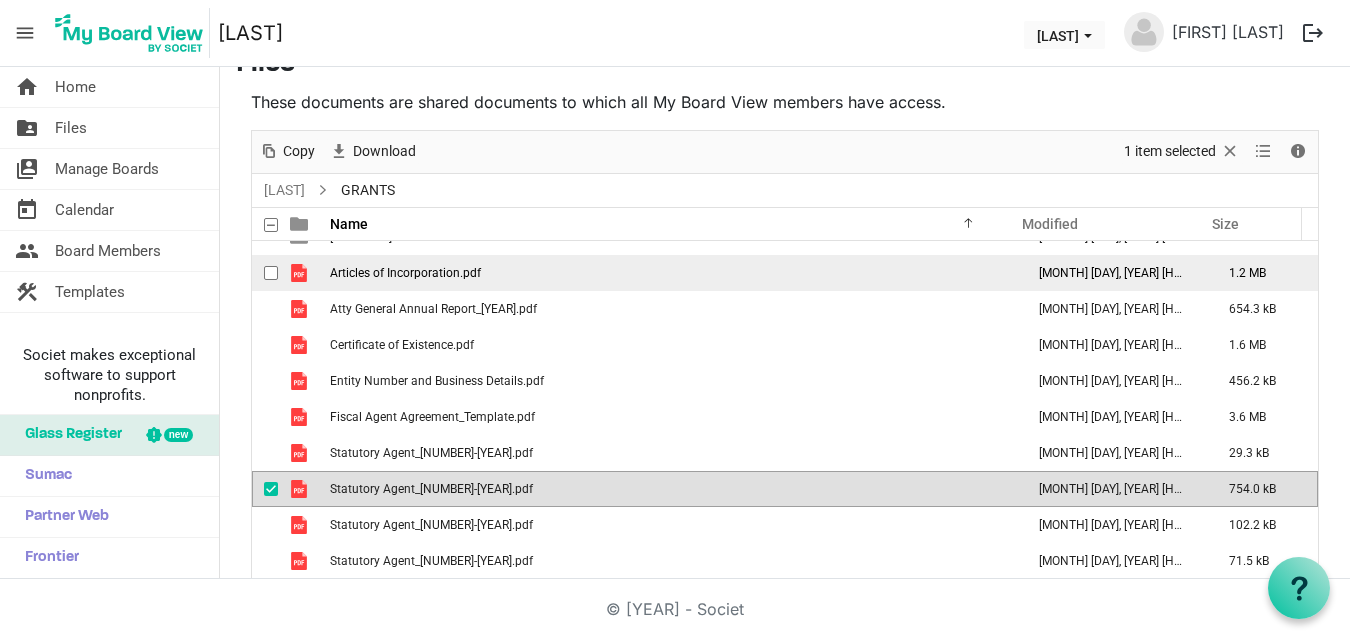 click on "Articles of Incorporation.pdf" at bounding box center [405, 273] 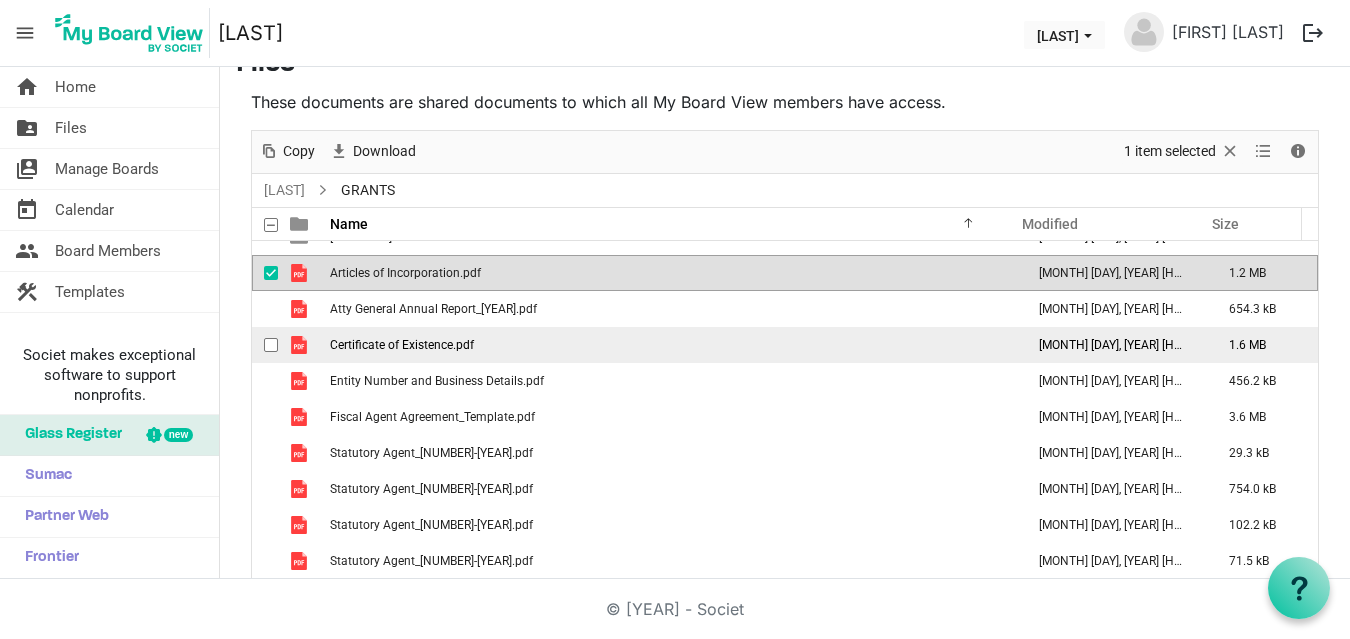 click on "Certificate of Existence.pdf" at bounding box center (671, 345) 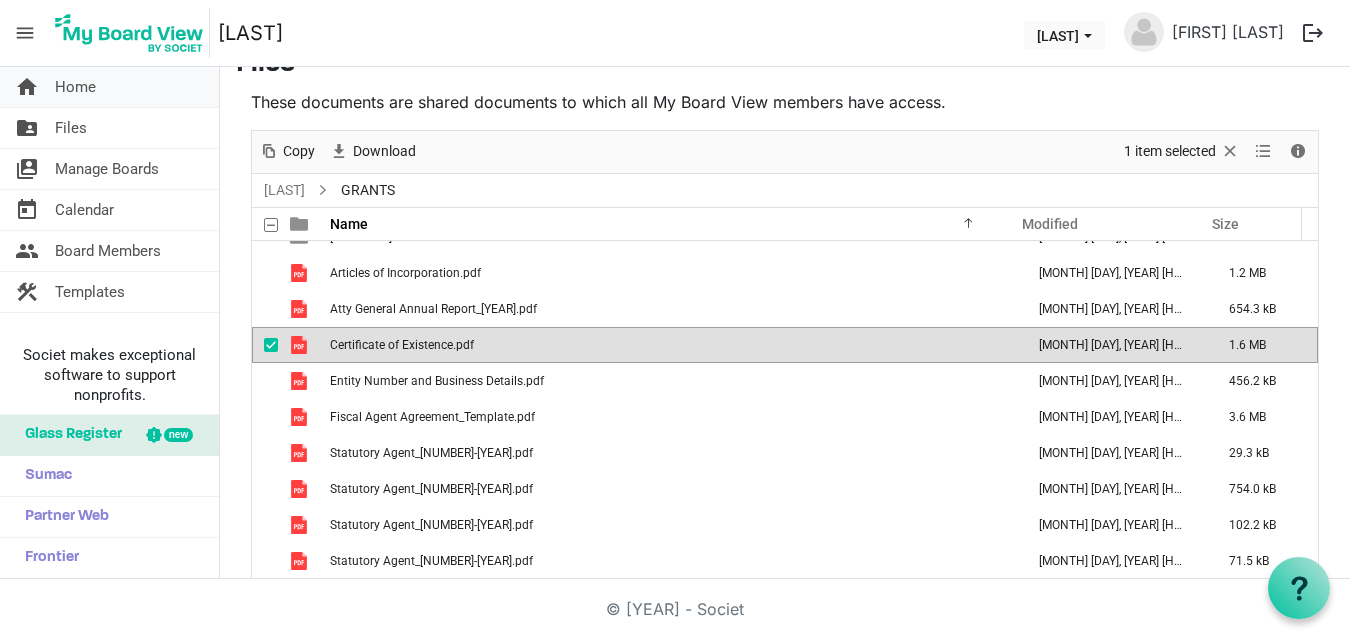 click on "Home" at bounding box center (75, 87) 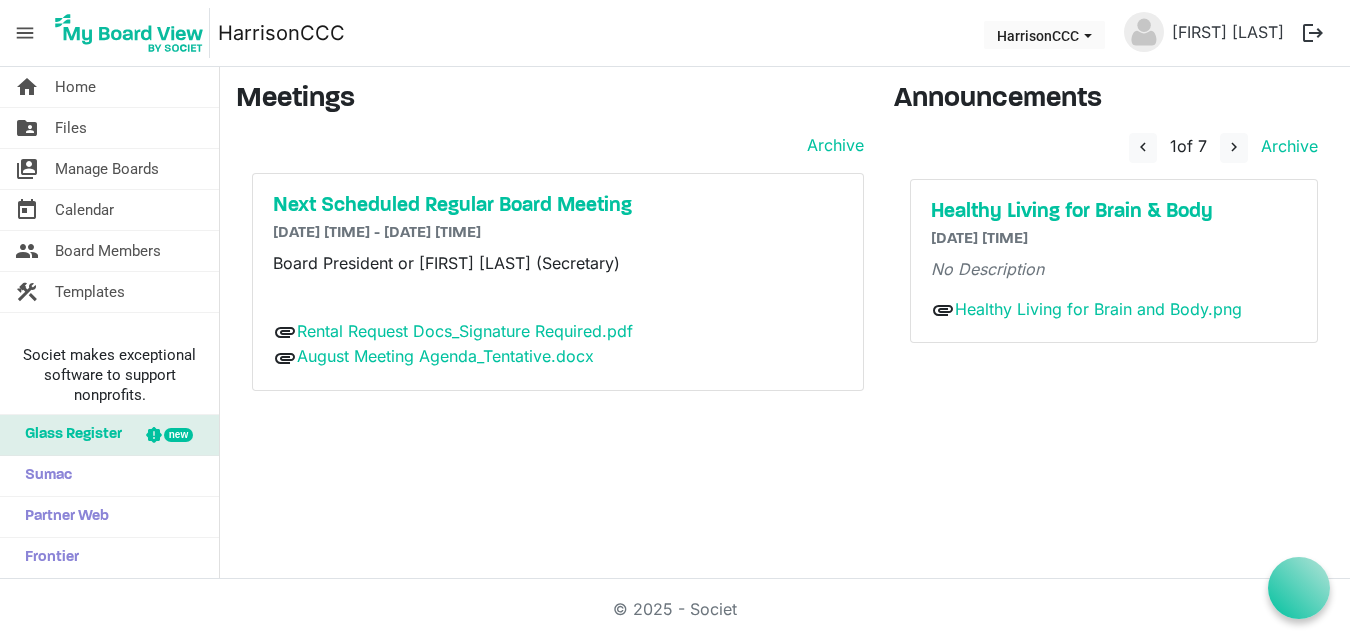 scroll, scrollTop: 0, scrollLeft: 0, axis: both 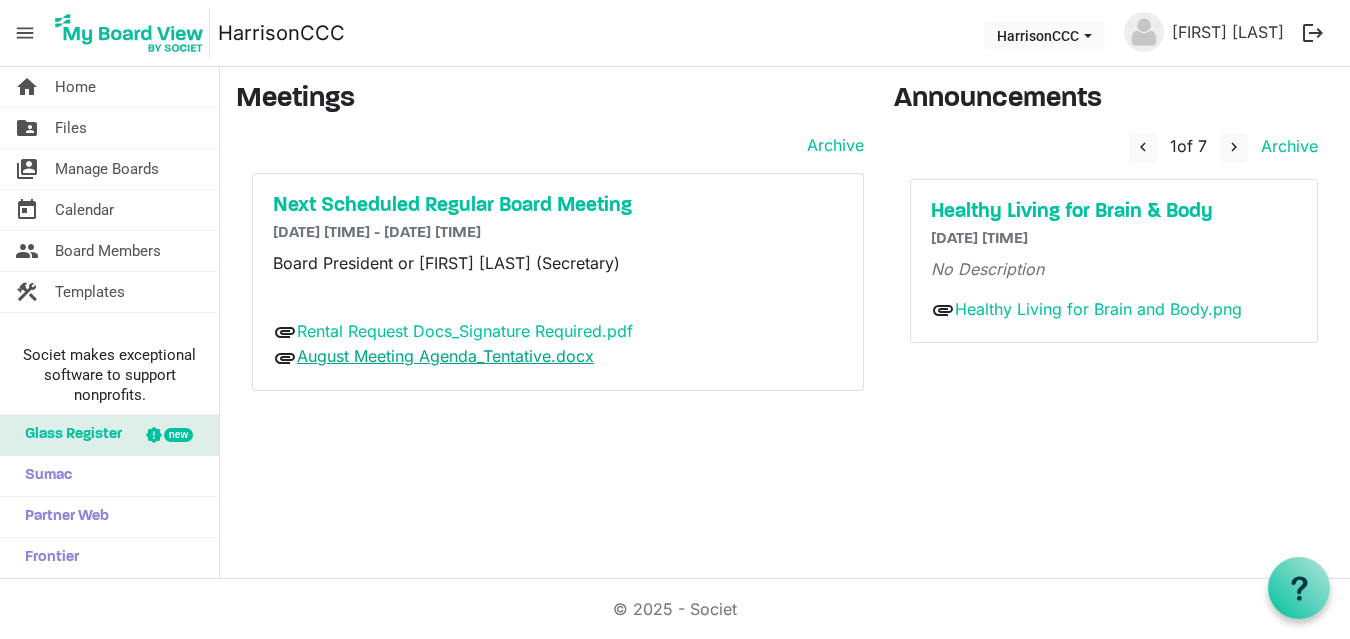 click on "August Meeting Agenda_Tentative.docx" at bounding box center [445, 356] 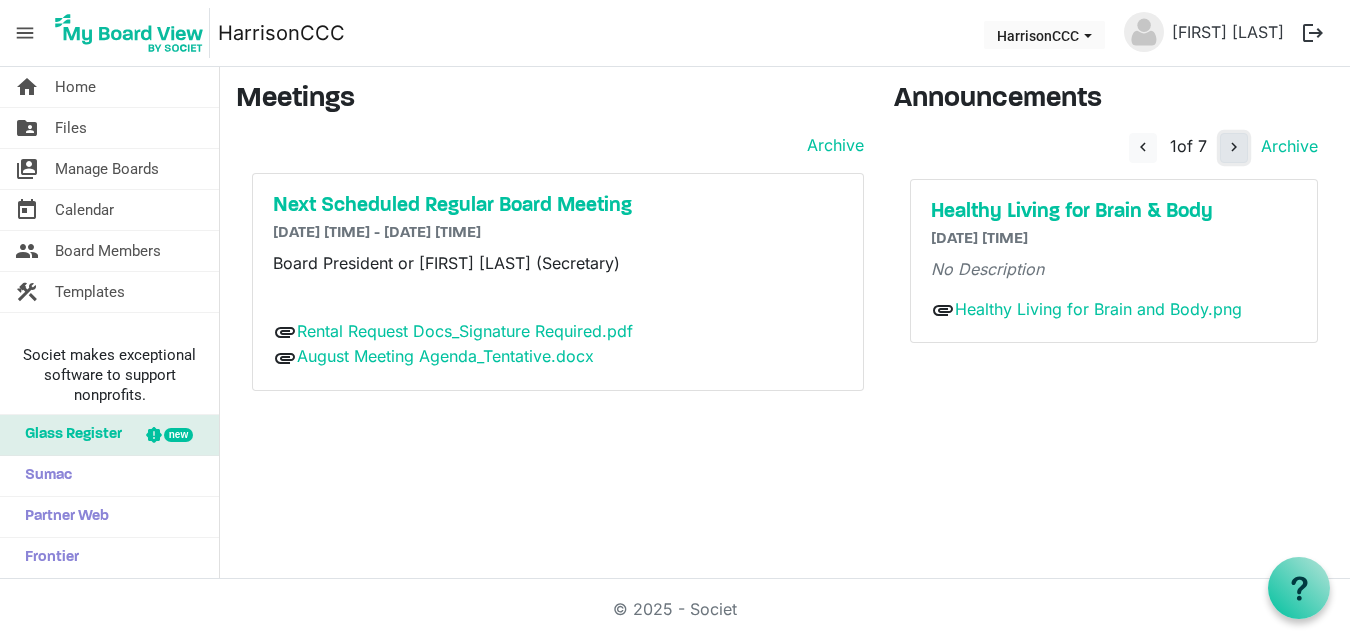 click on "navigate_next" at bounding box center [1234, 148] 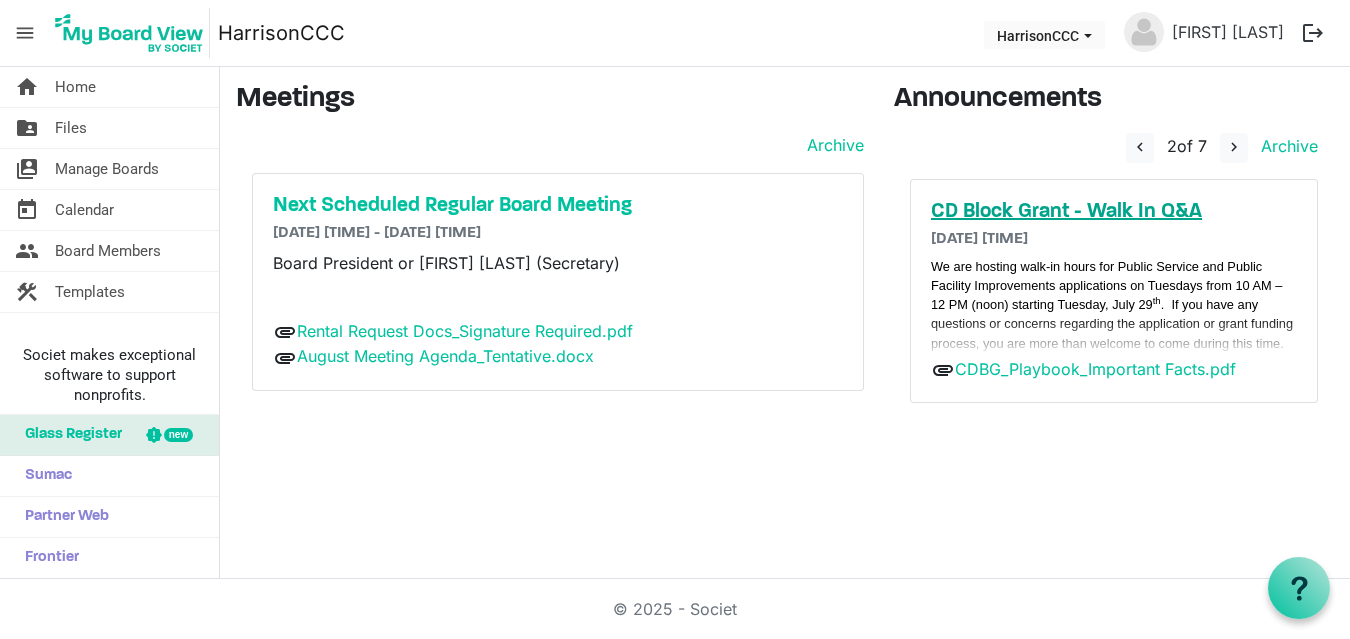 click on "CD Block Grant - Walk In Q&A" at bounding box center (1114, 212) 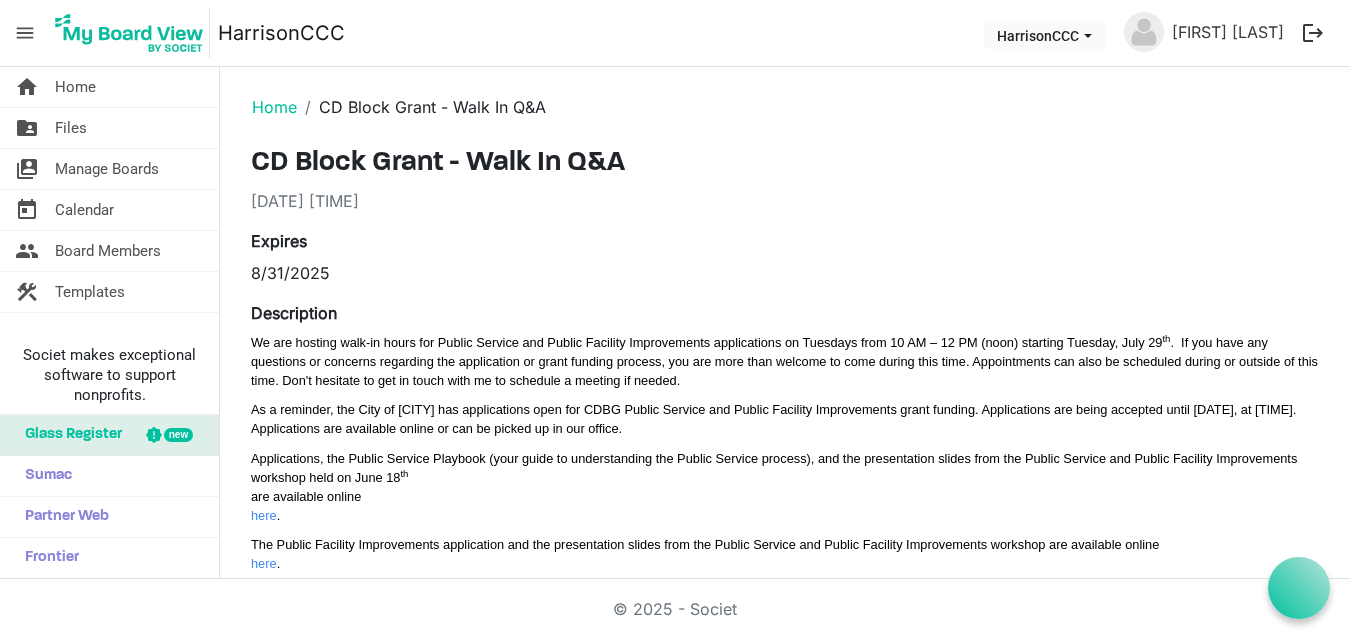 scroll, scrollTop: 0, scrollLeft: 0, axis: both 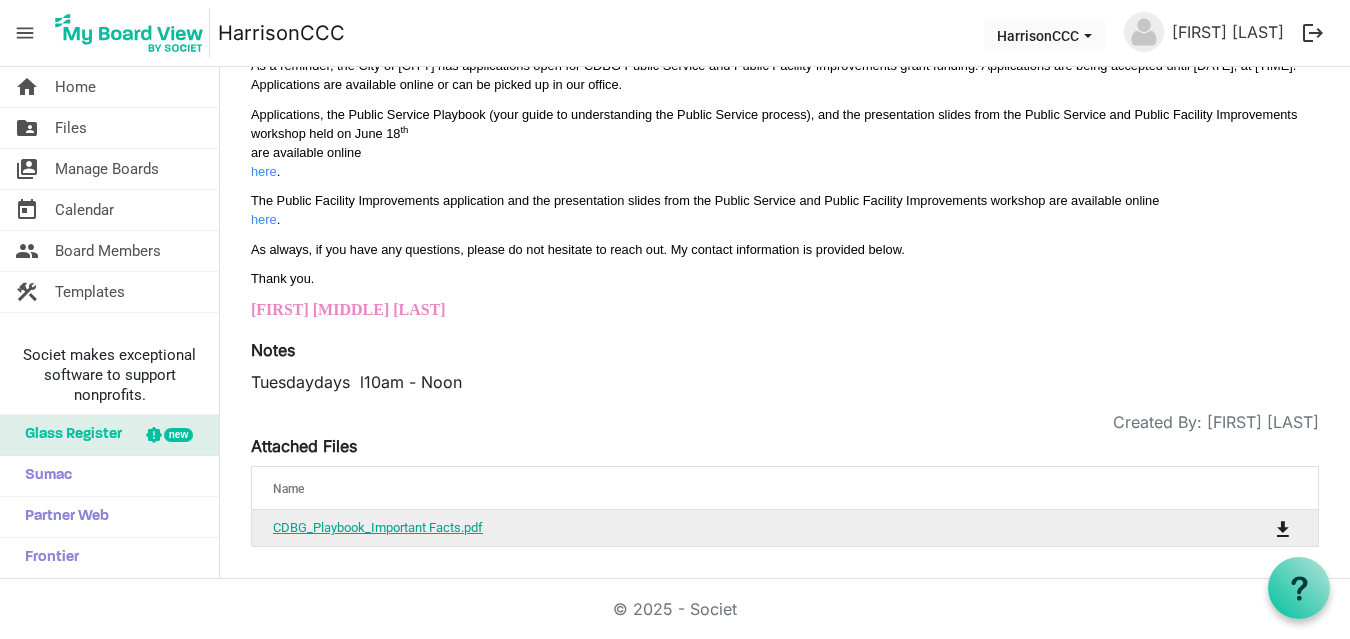 click on "CDBG_Playbook_Important Facts.pdf" at bounding box center (378, 527) 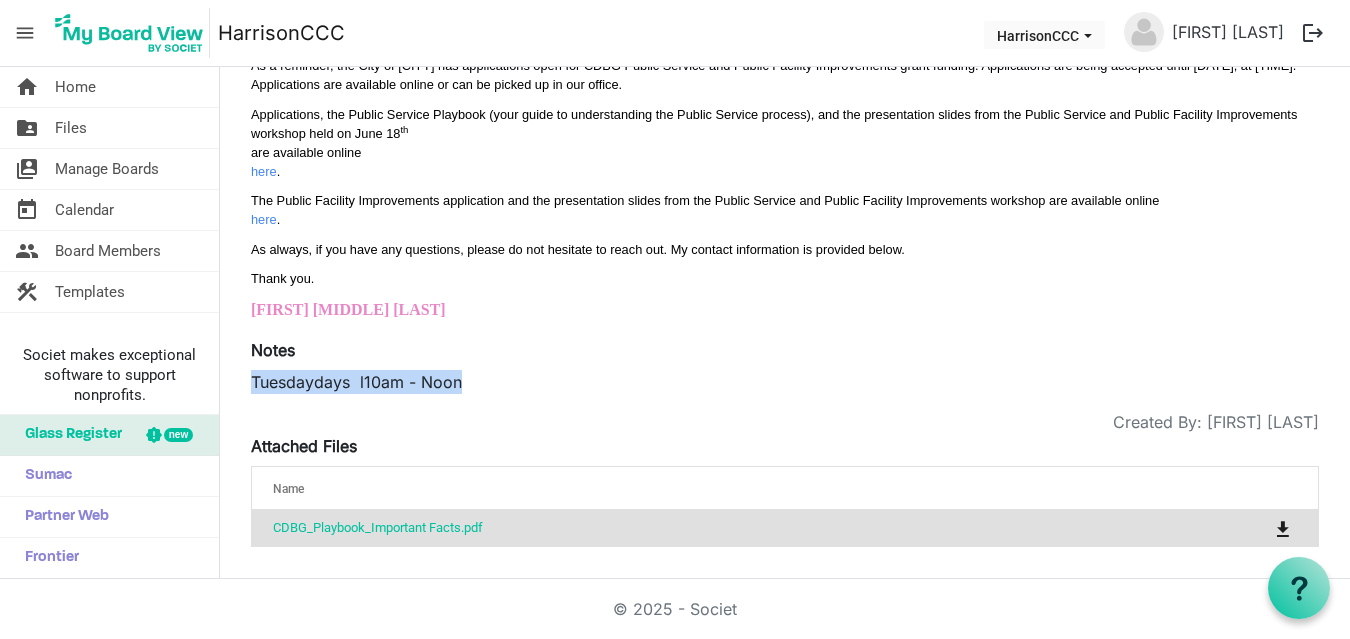 drag, startPoint x: 39, startPoint y: 10, endPoint x: 579, endPoint y: 365, distance: 646.23914 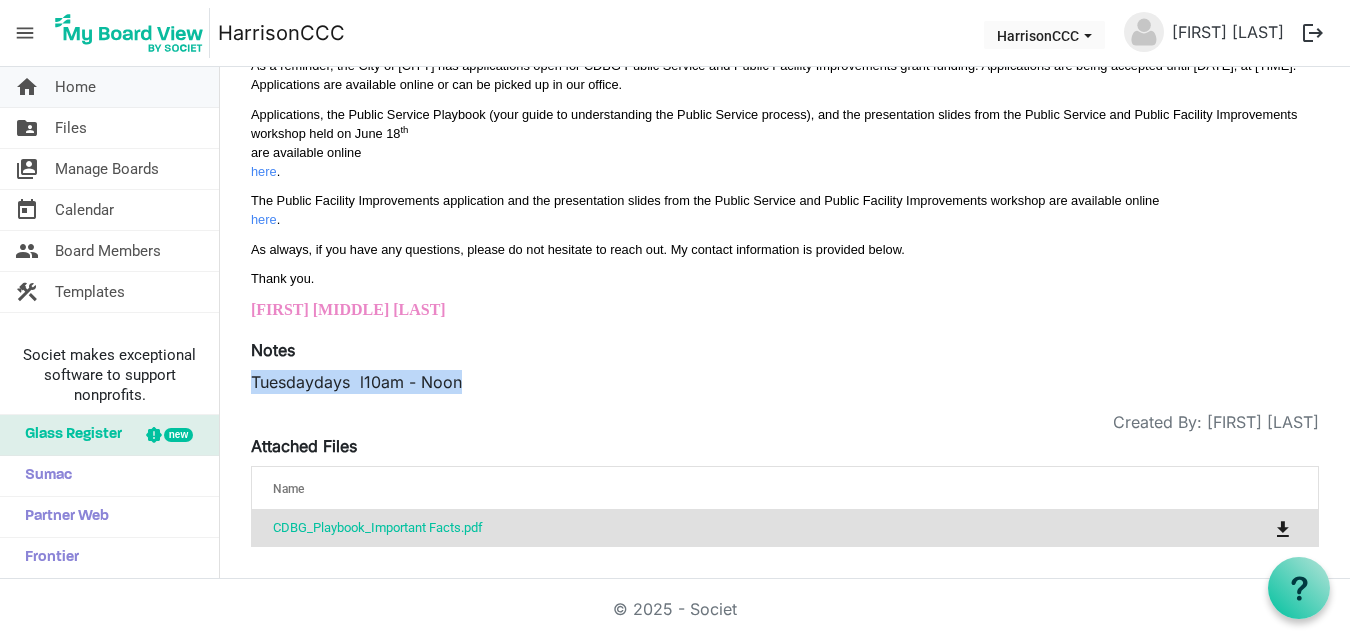 click on "home
Home" at bounding box center [109, 87] 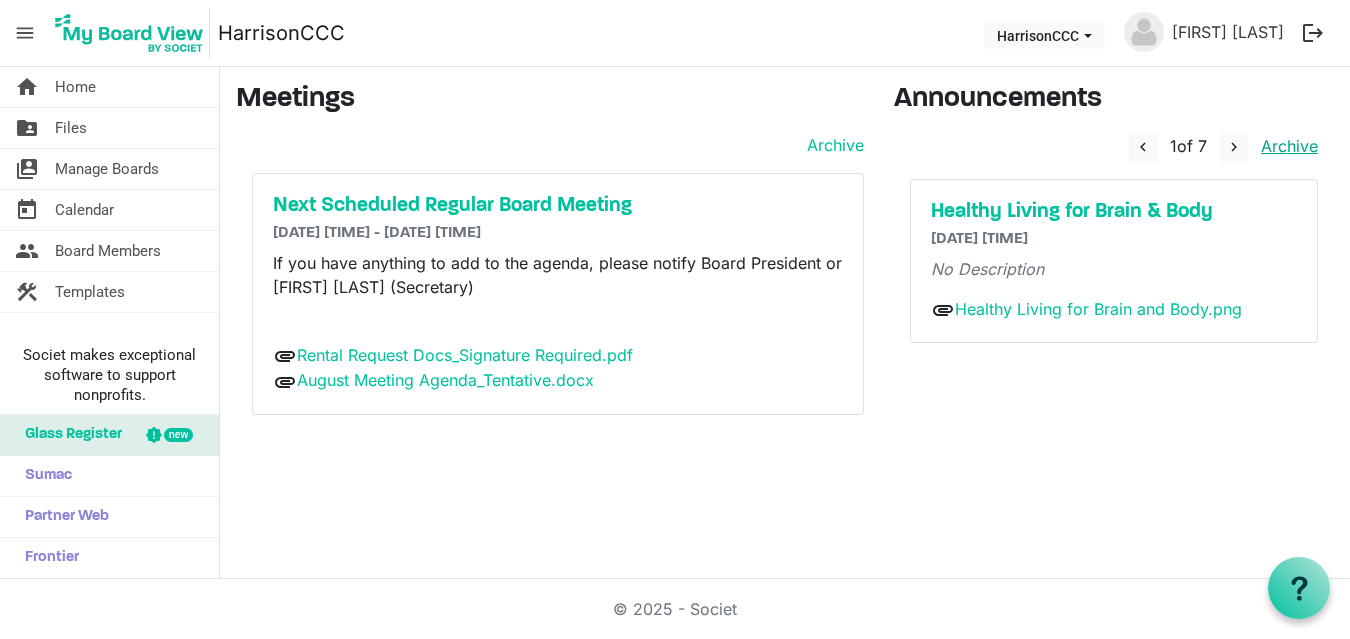 scroll, scrollTop: 0, scrollLeft: 0, axis: both 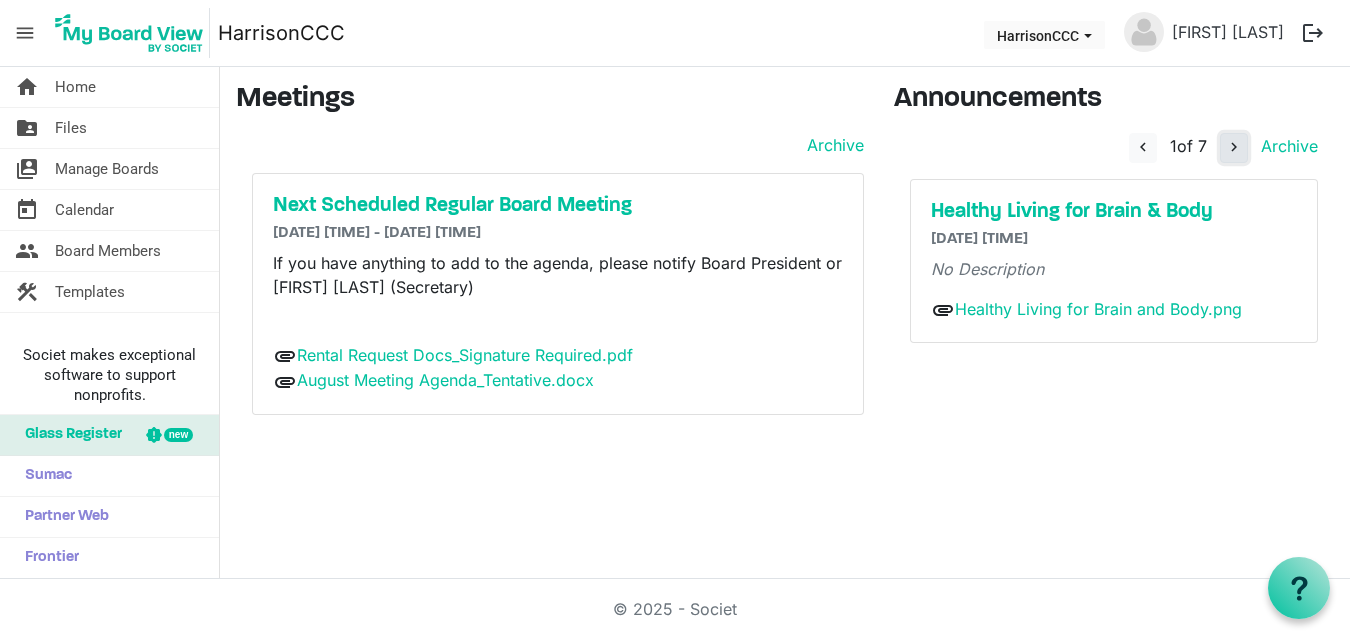 click on "navigate_next" at bounding box center (1234, 147) 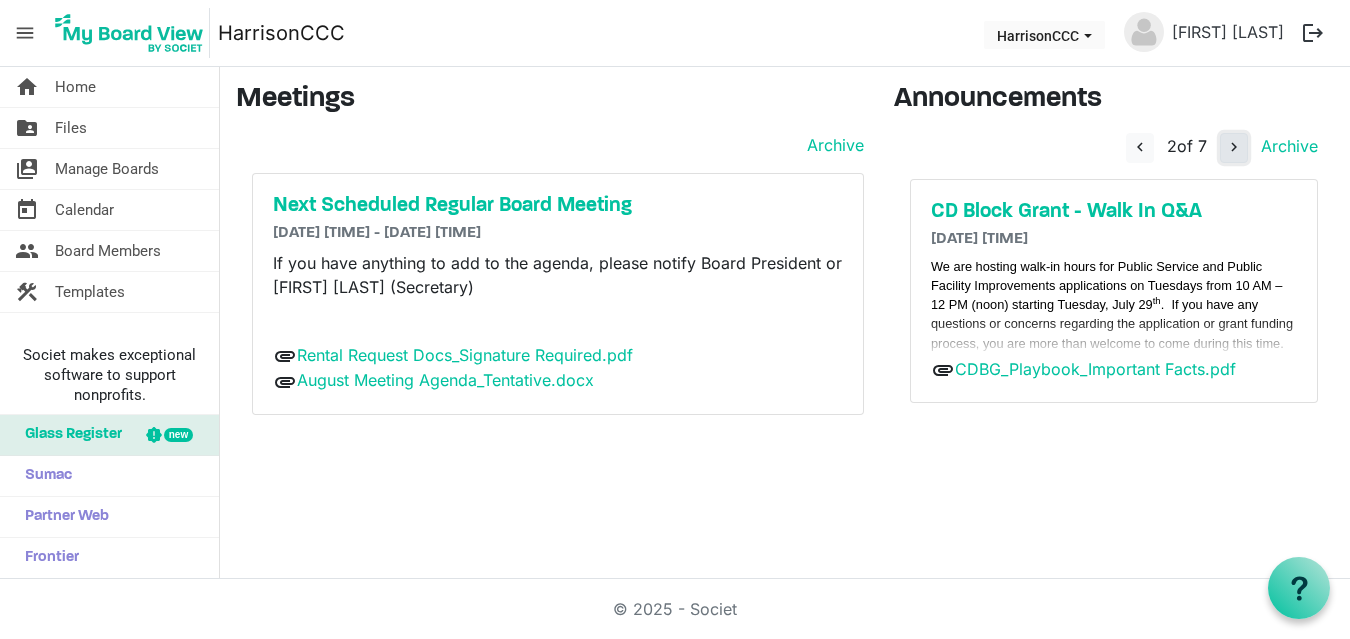 click on "navigate_next" at bounding box center (1234, 147) 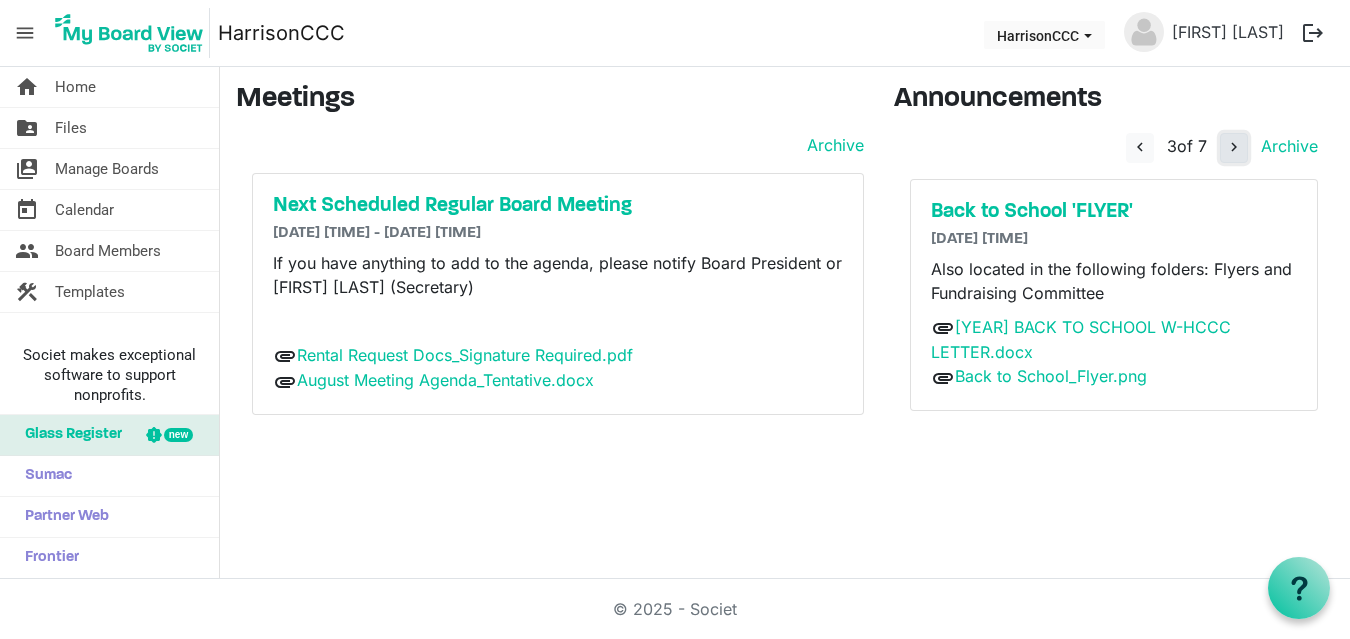 click on "navigate_next" at bounding box center (1234, 147) 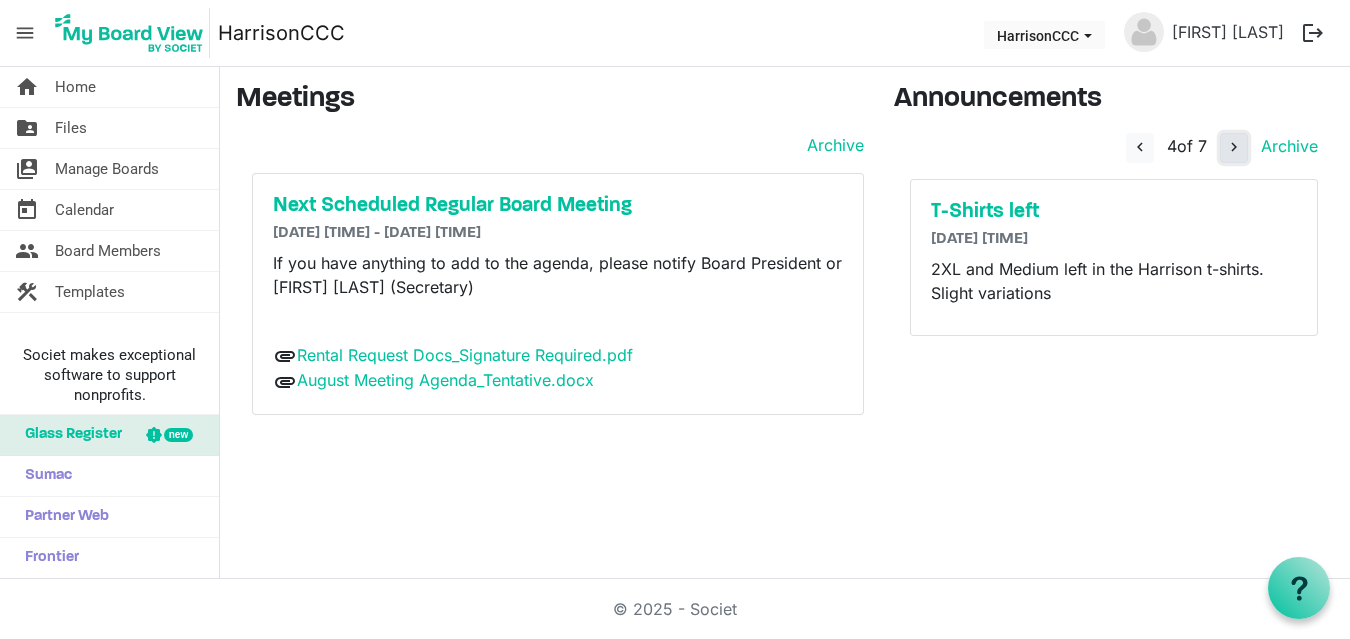 click on "navigate_next" at bounding box center [1234, 147] 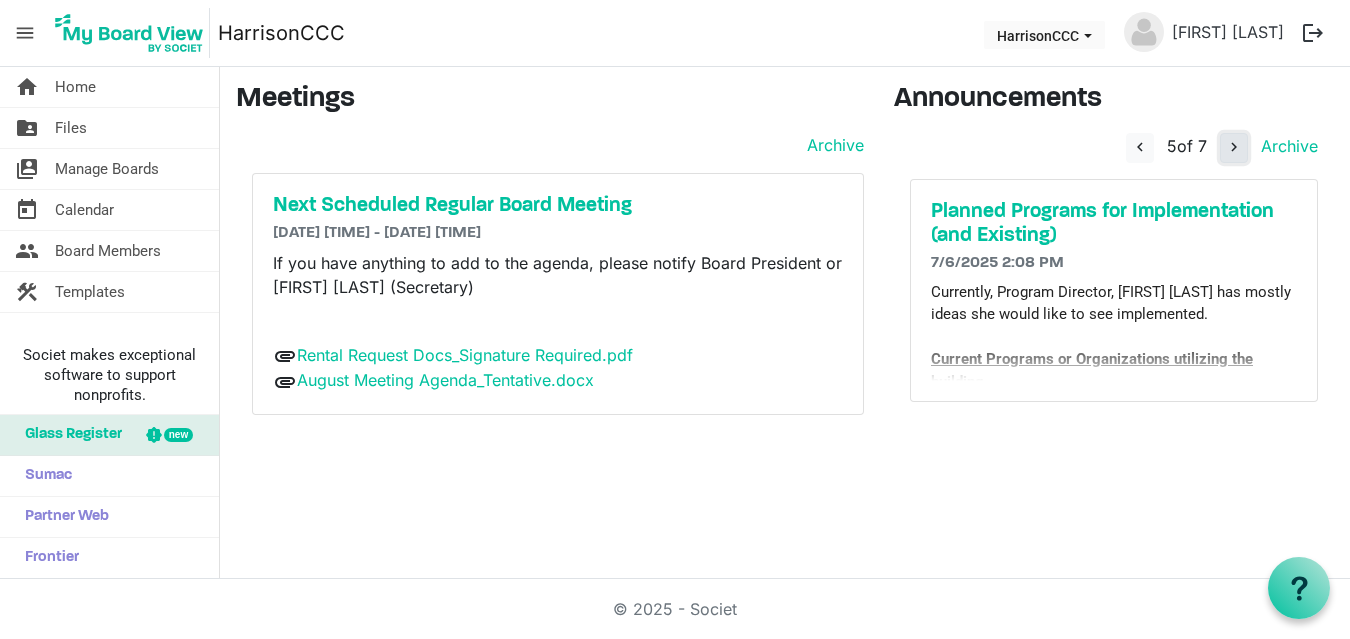 click on "navigate_next" at bounding box center [1234, 147] 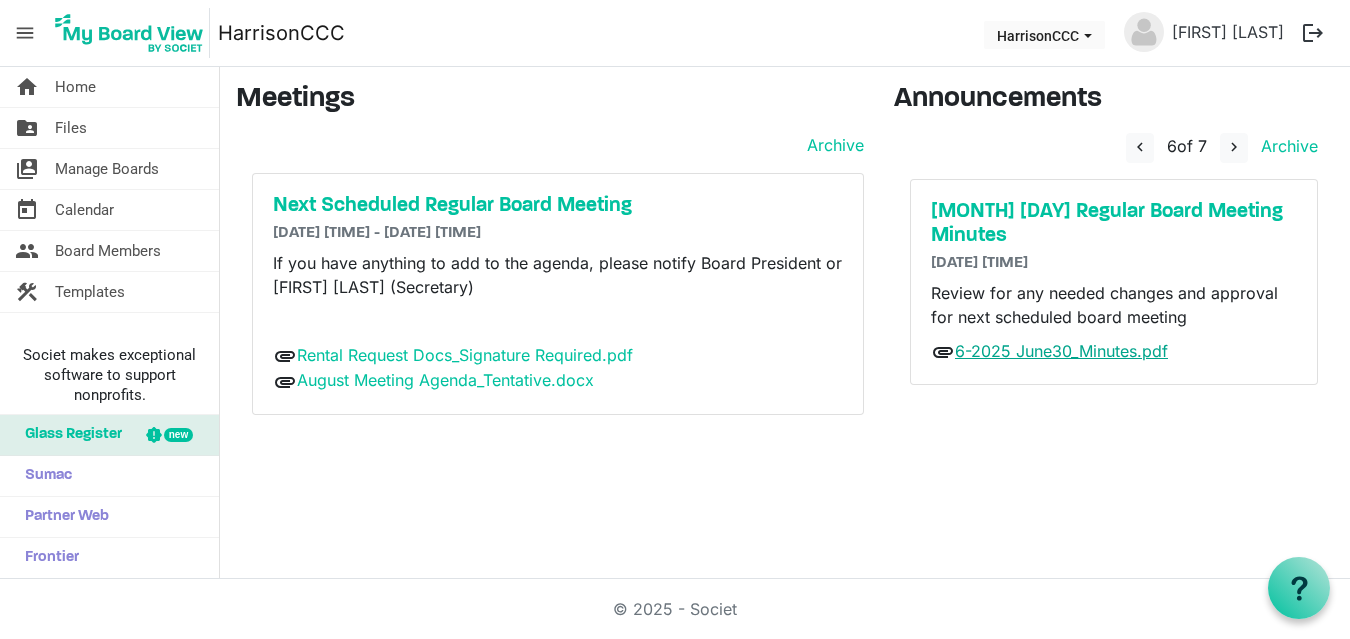 click on "6-2025 June30_Minutes.pdf" at bounding box center (1061, 351) 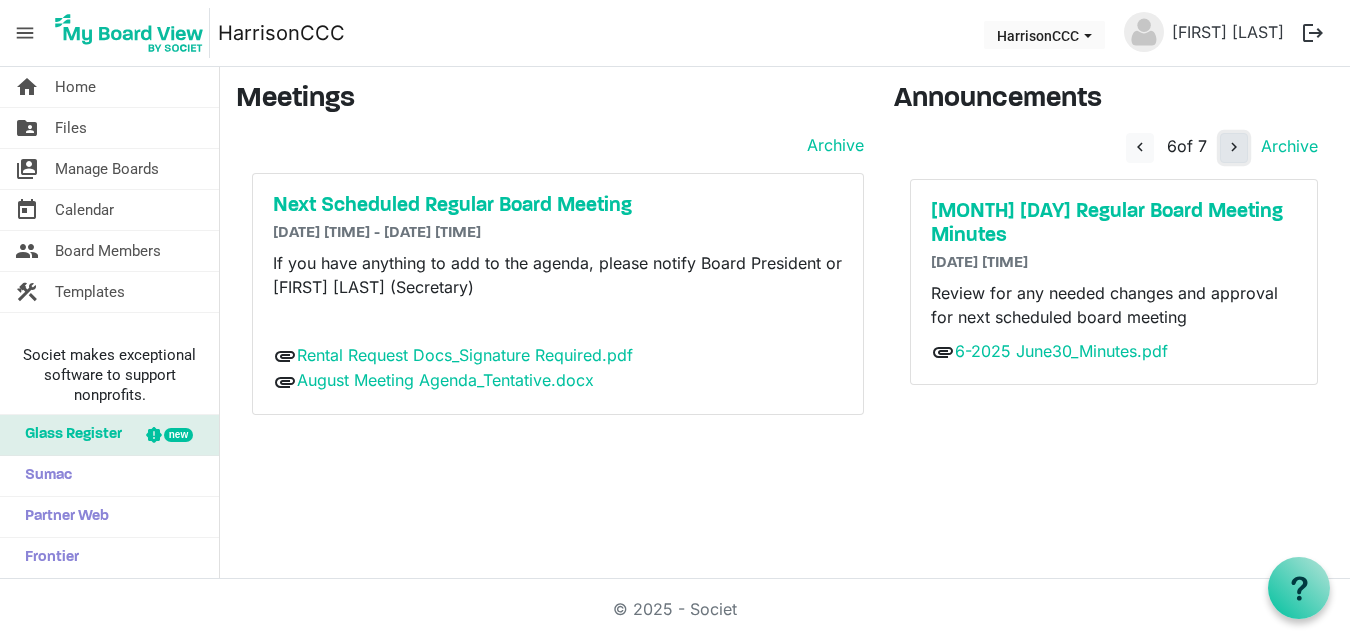 click on "navigate_next" at bounding box center (1234, 147) 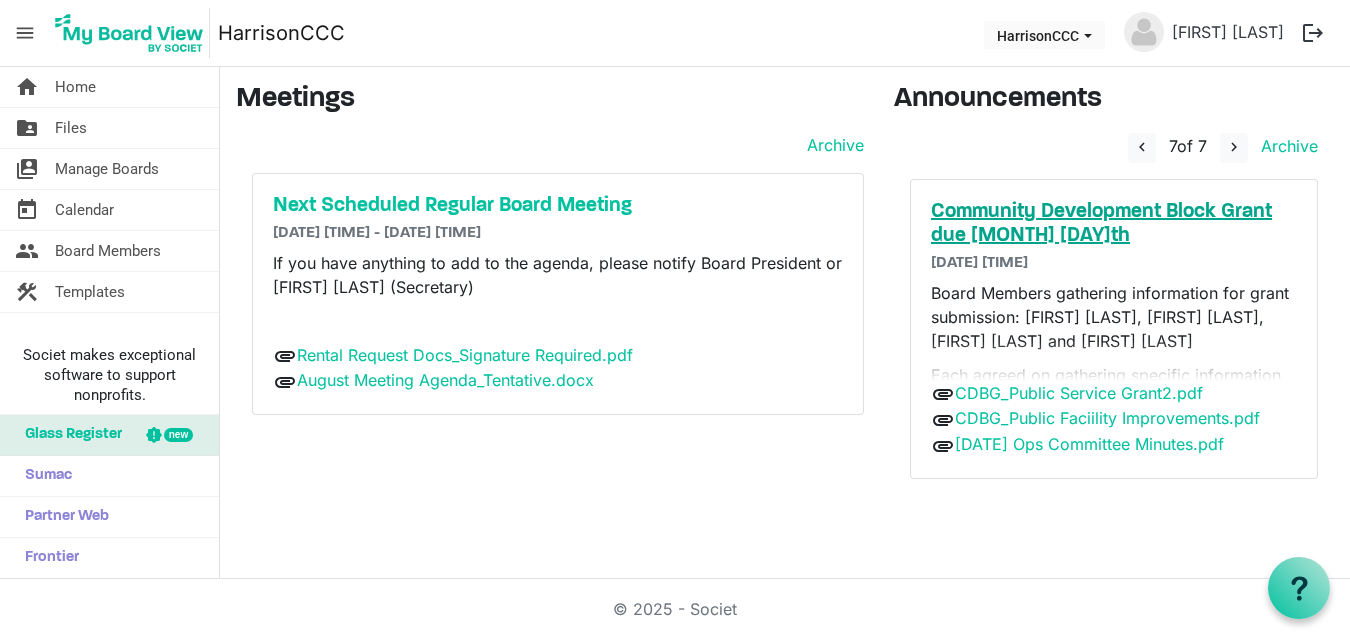 click on "Community Development Block Grant due August 29th" at bounding box center [1114, 224] 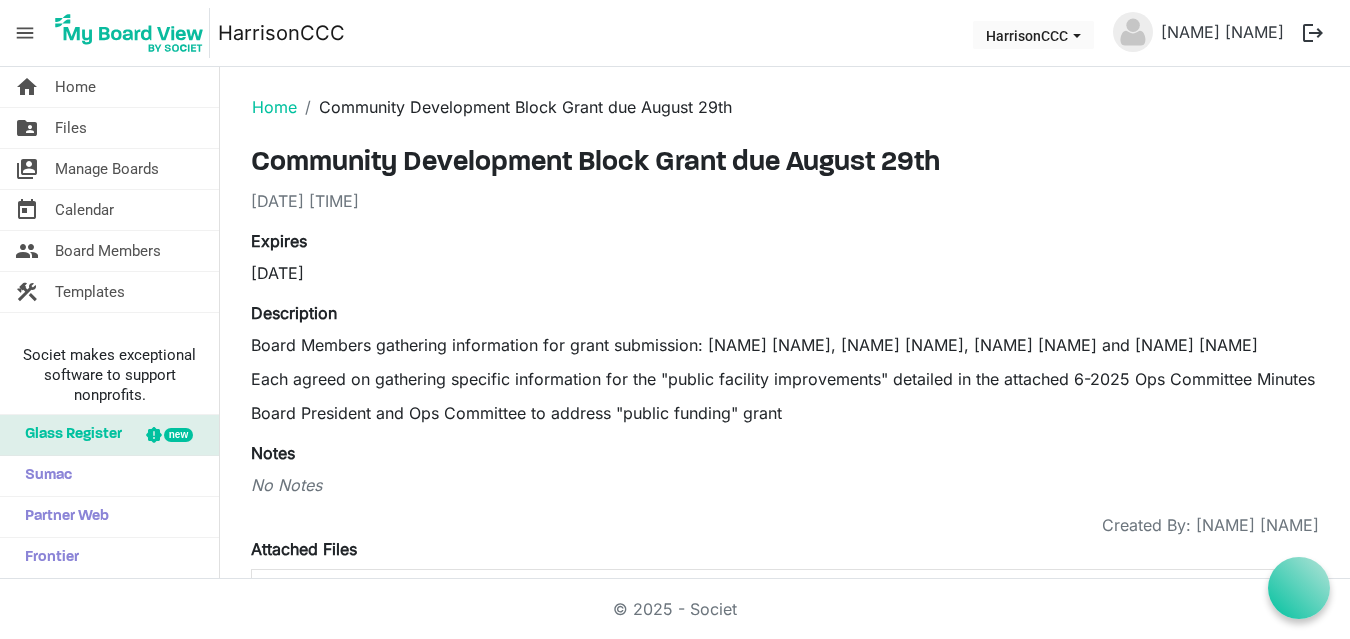 scroll, scrollTop: 0, scrollLeft: 0, axis: both 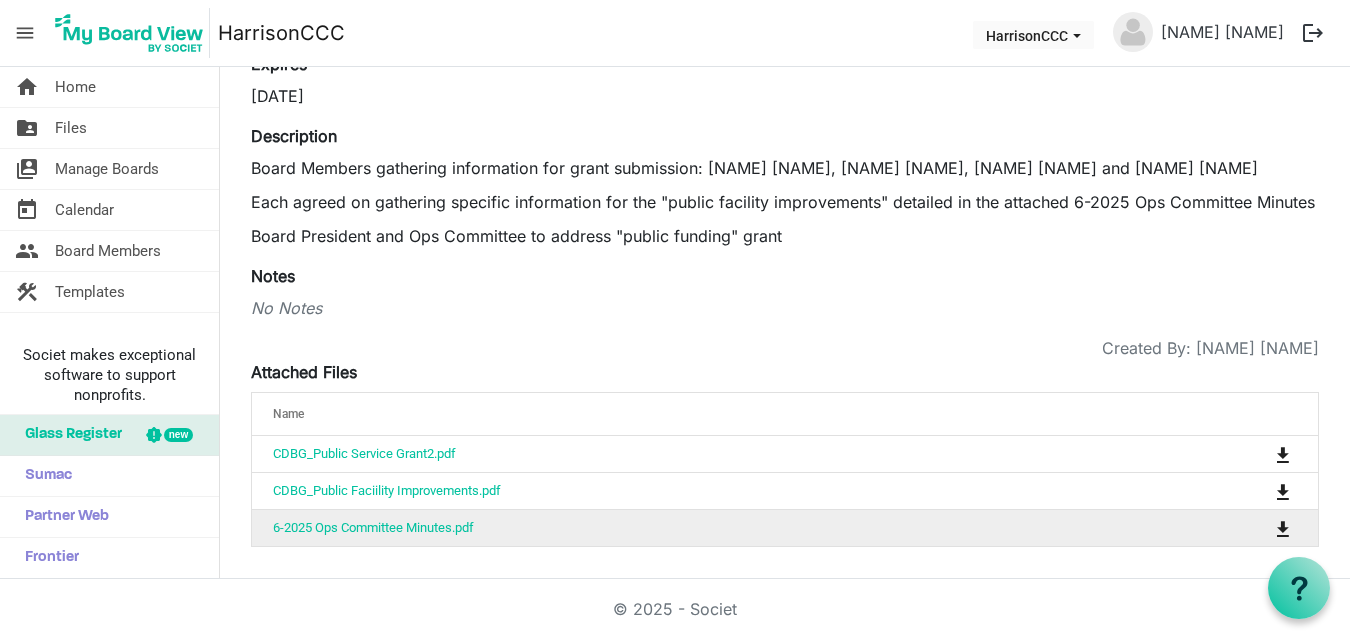 click on "6-2025 Ops Committee Minutes.pdf" at bounding box center [722, 527] 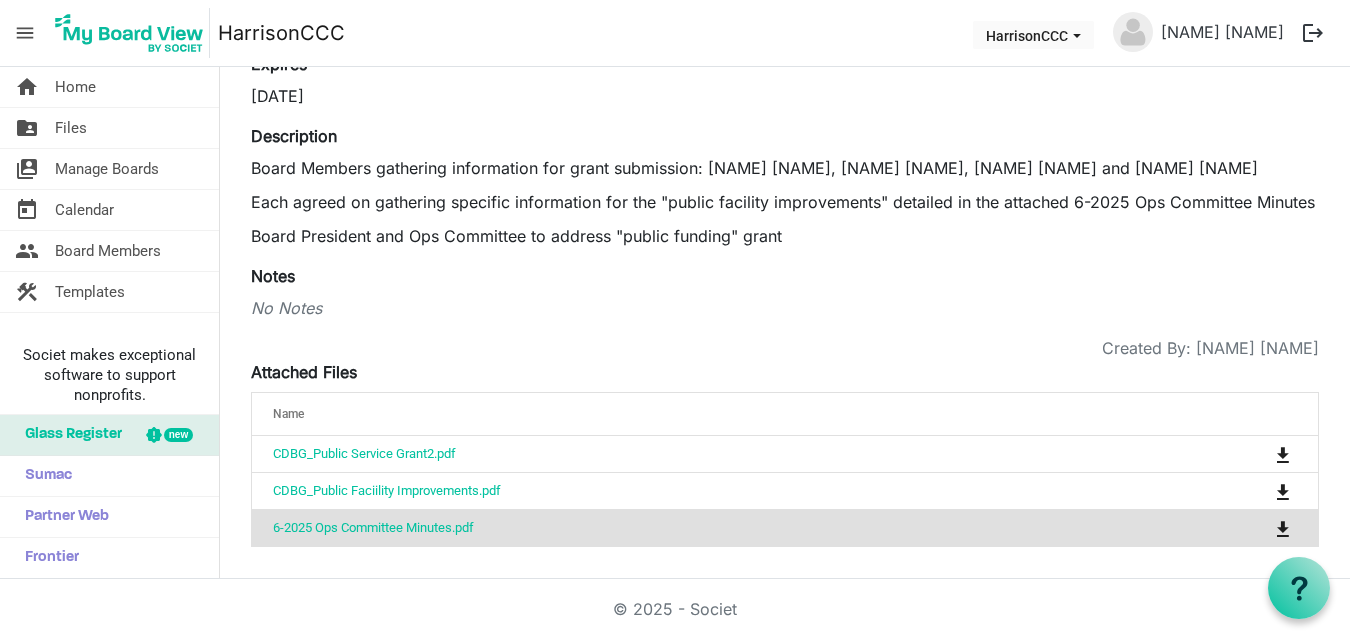 click on "6-2025 Ops Committee Minutes.pdf" at bounding box center [722, 527] 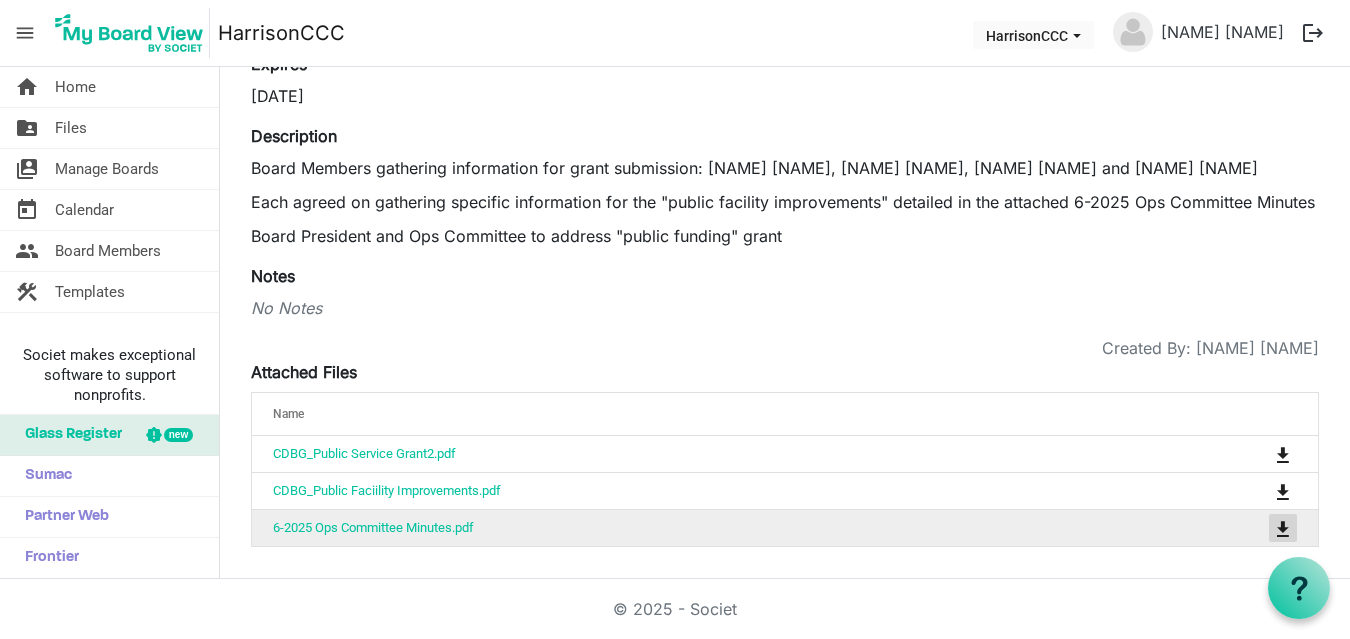 click at bounding box center [1283, 529] 